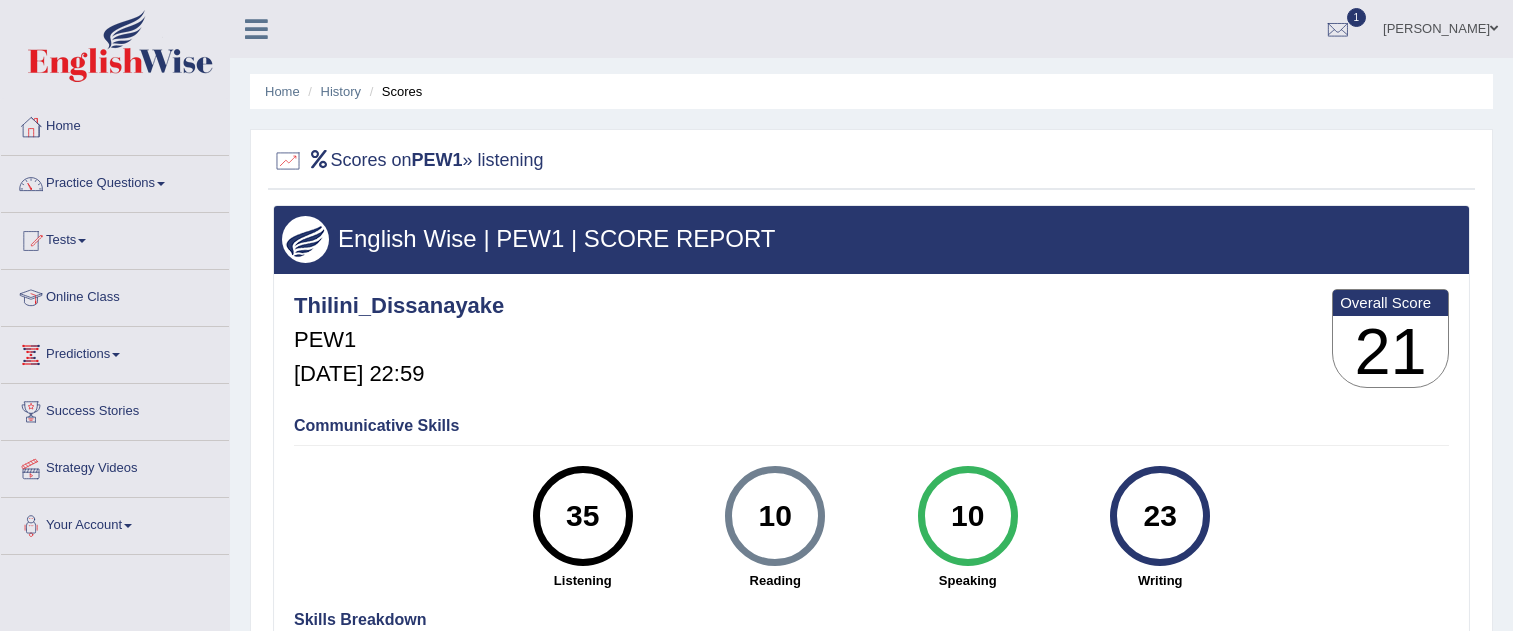 scroll, scrollTop: 200, scrollLeft: 0, axis: vertical 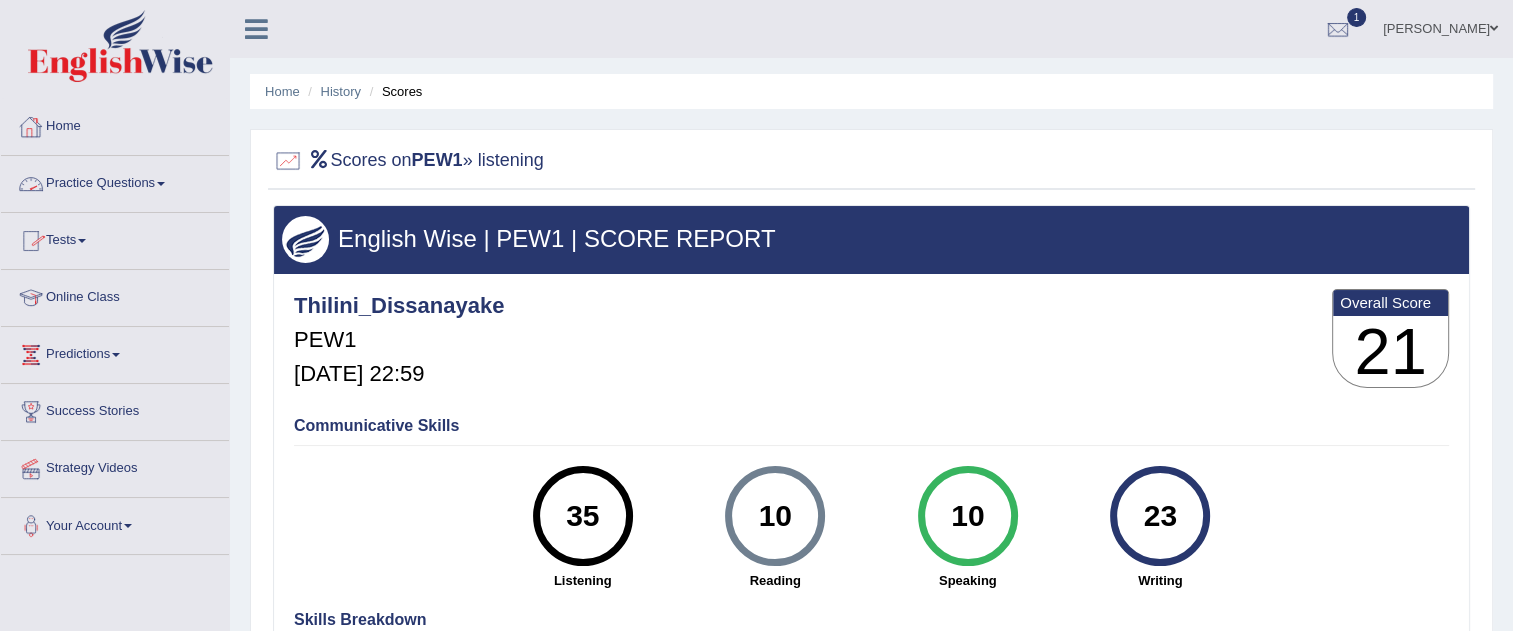 click on "Practice Questions" at bounding box center [115, 181] 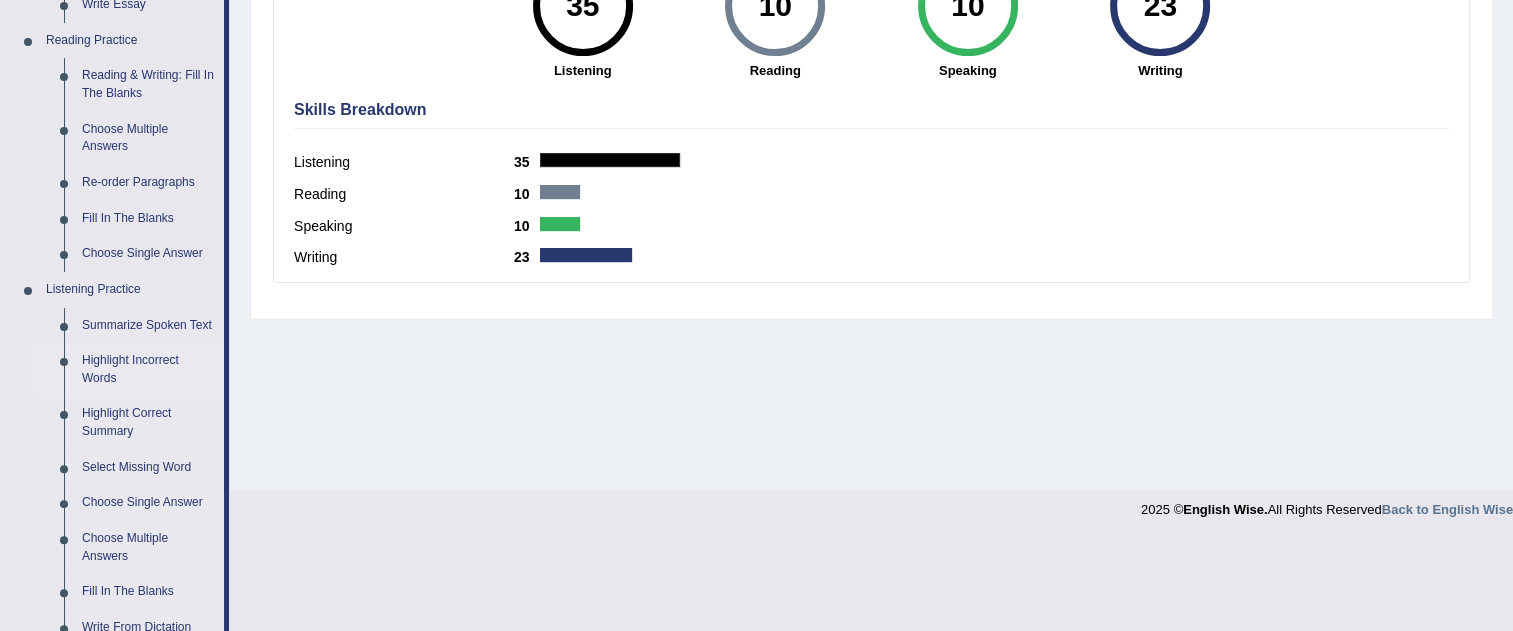 scroll, scrollTop: 300, scrollLeft: 0, axis: vertical 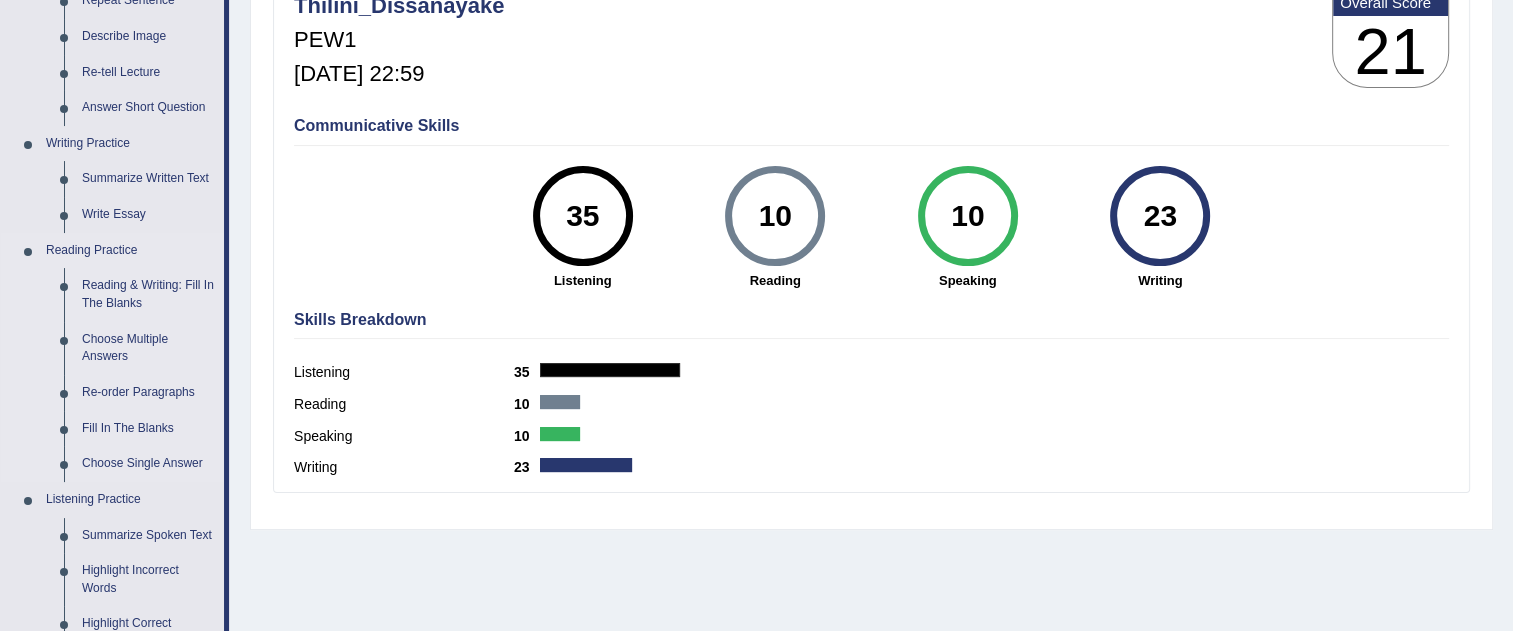 click on "Reading Practice" at bounding box center [130, 251] 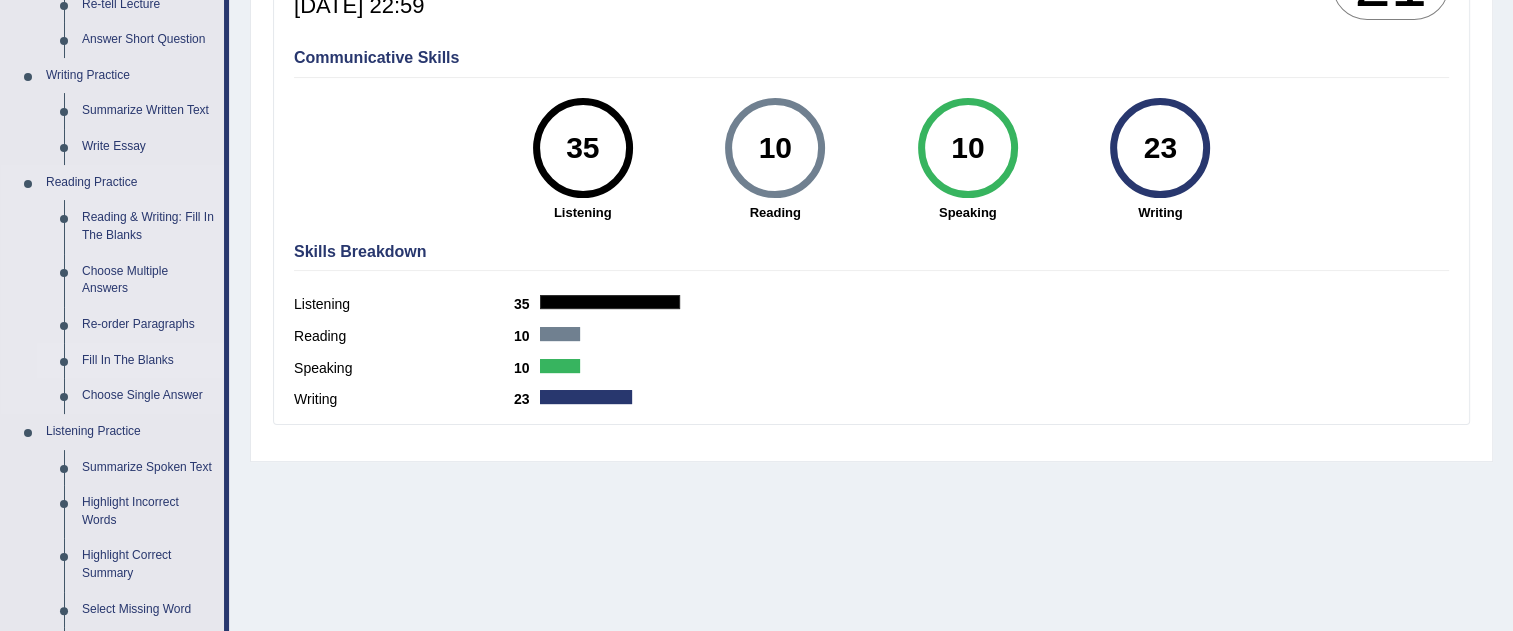 scroll, scrollTop: 400, scrollLeft: 0, axis: vertical 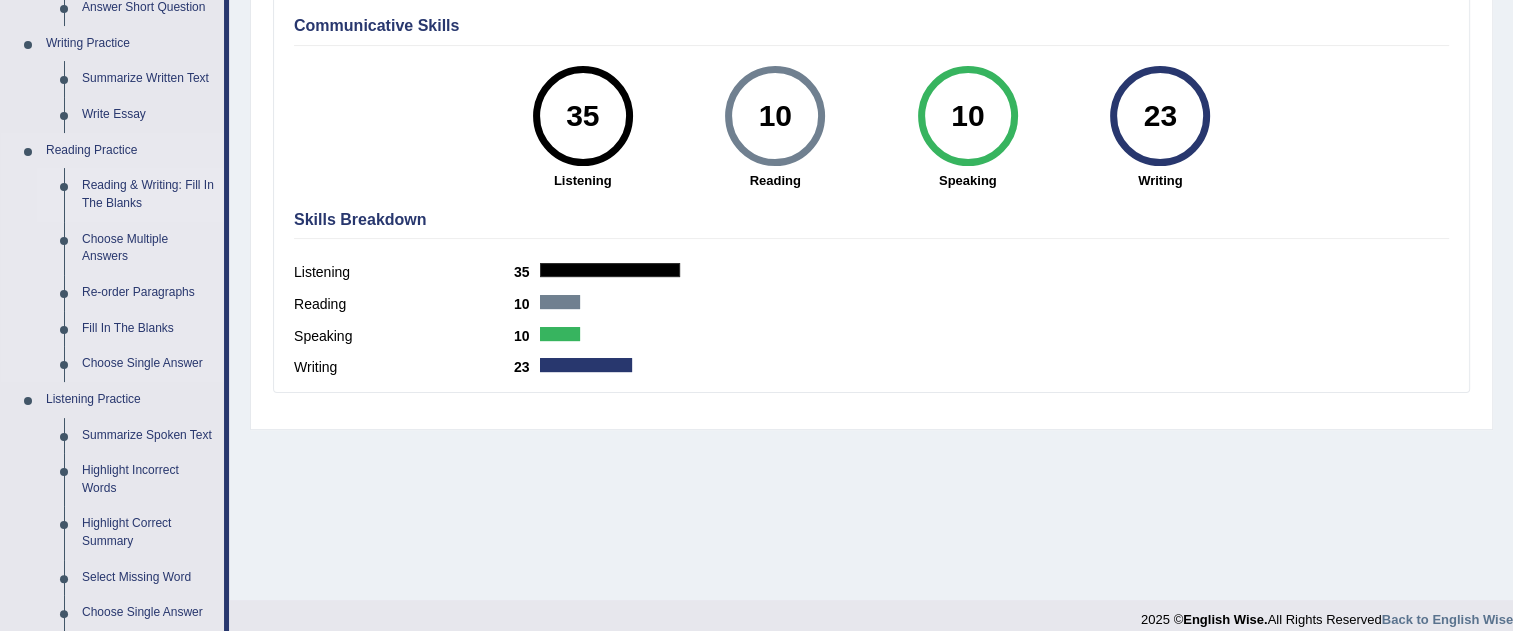 click on "Reading & Writing: Fill In The Blanks" at bounding box center [148, 194] 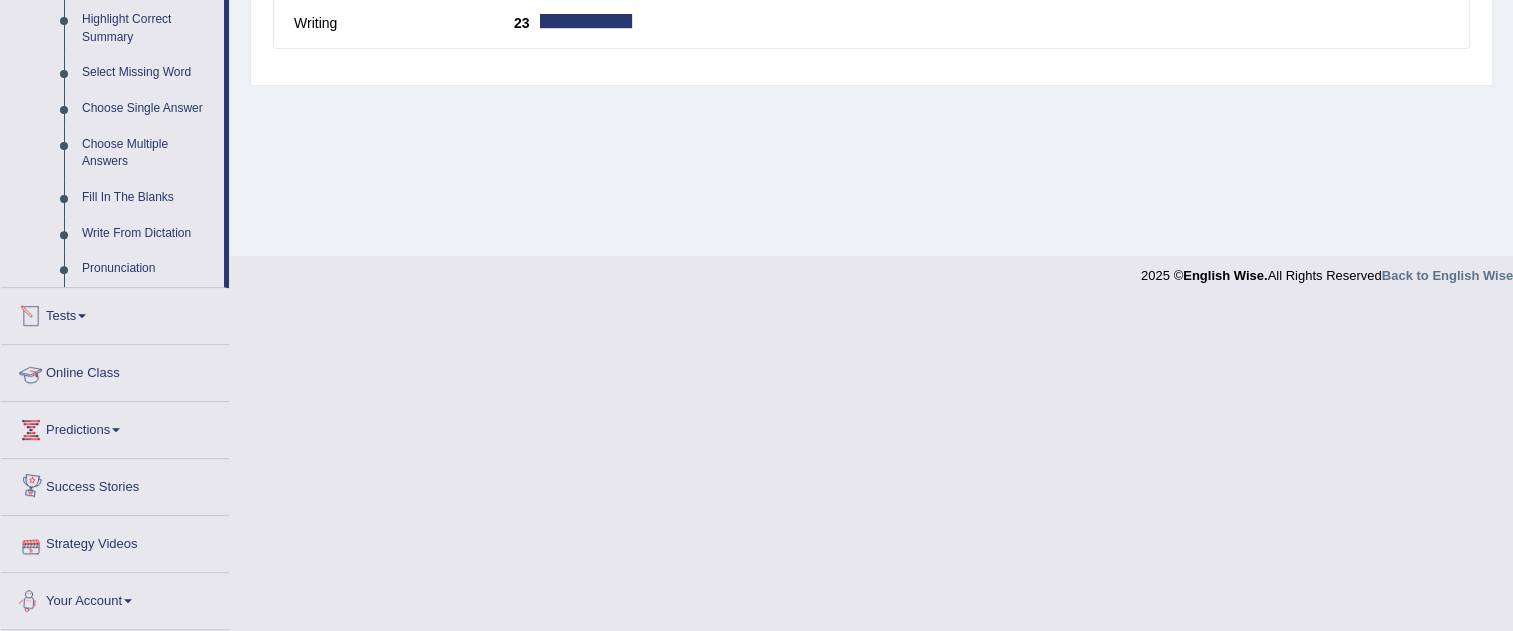 scroll, scrollTop: 711, scrollLeft: 0, axis: vertical 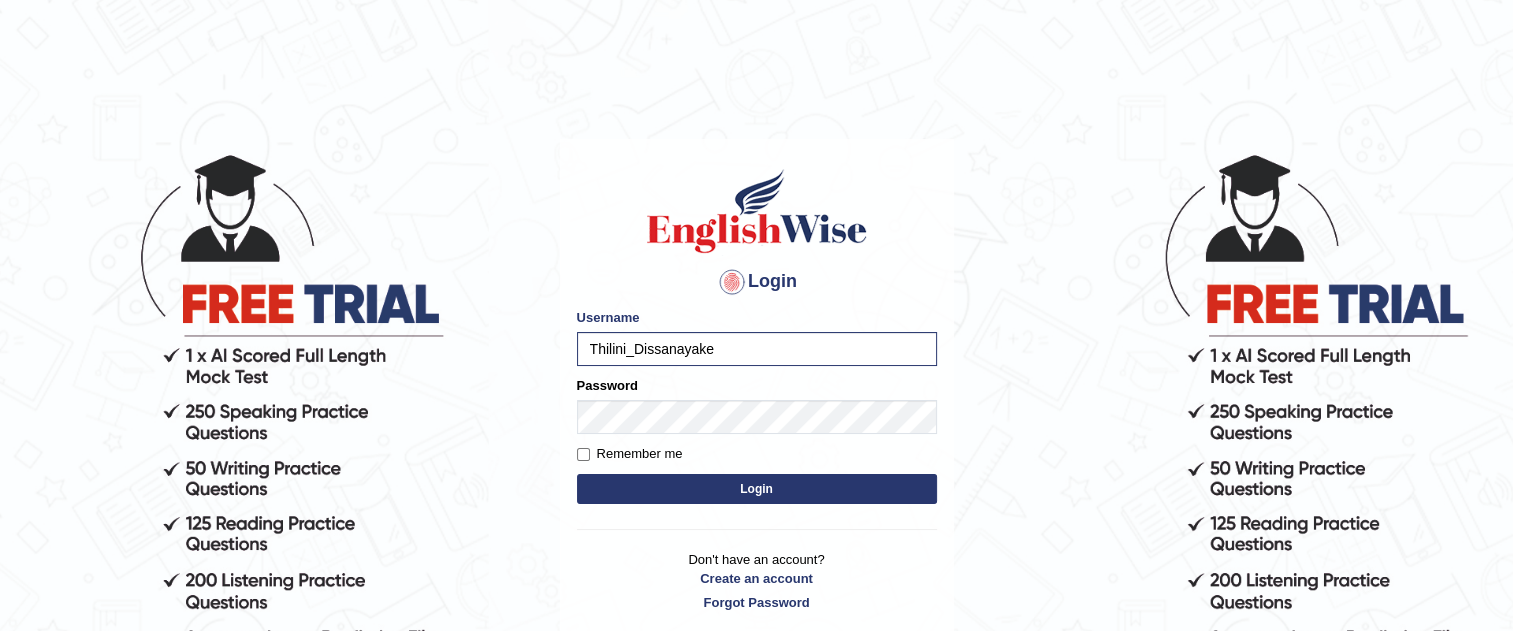 click on "Login" at bounding box center (757, 489) 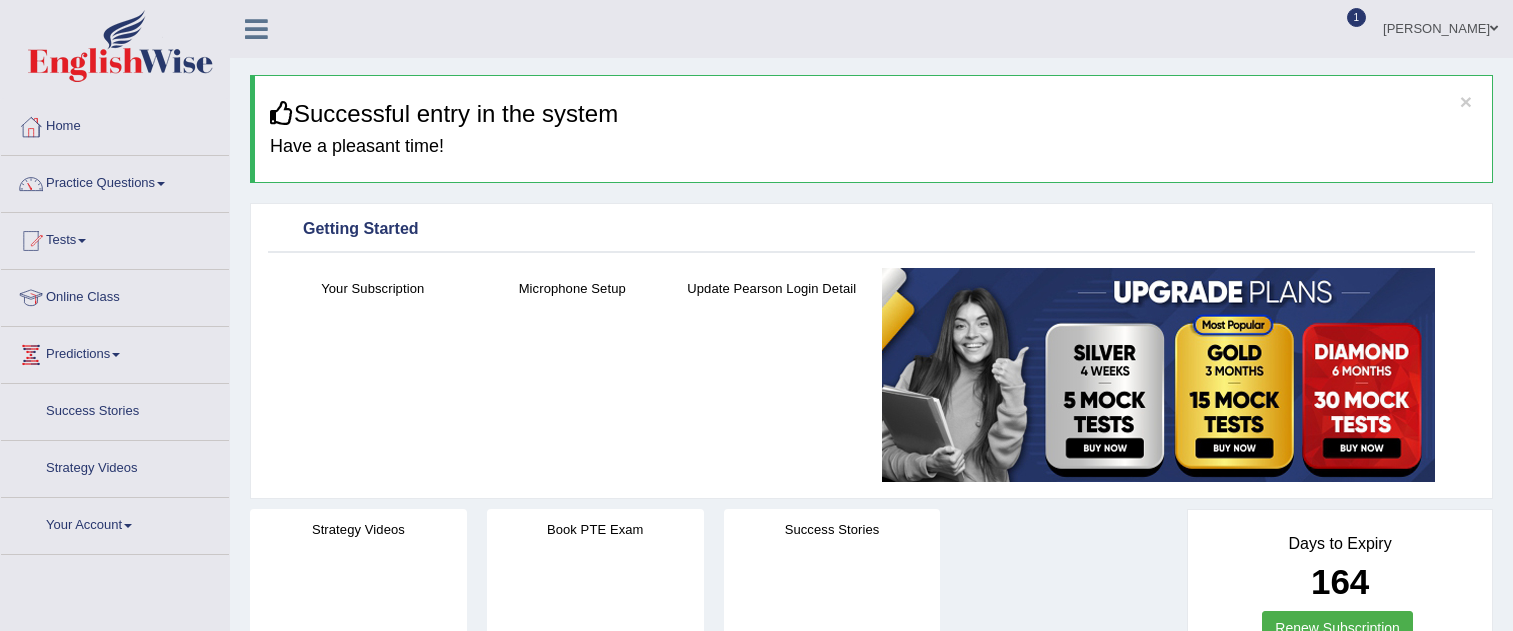 scroll, scrollTop: 0, scrollLeft: 0, axis: both 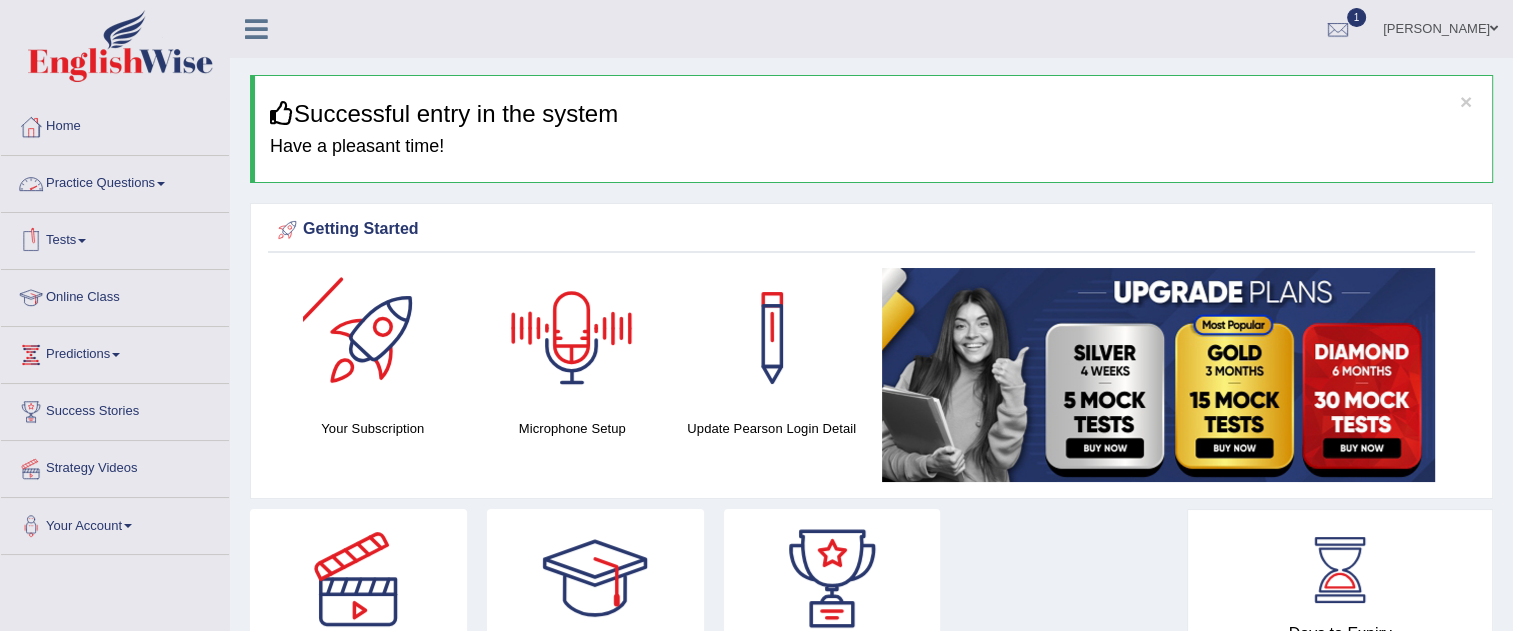 click on "Practice Questions" at bounding box center [115, 181] 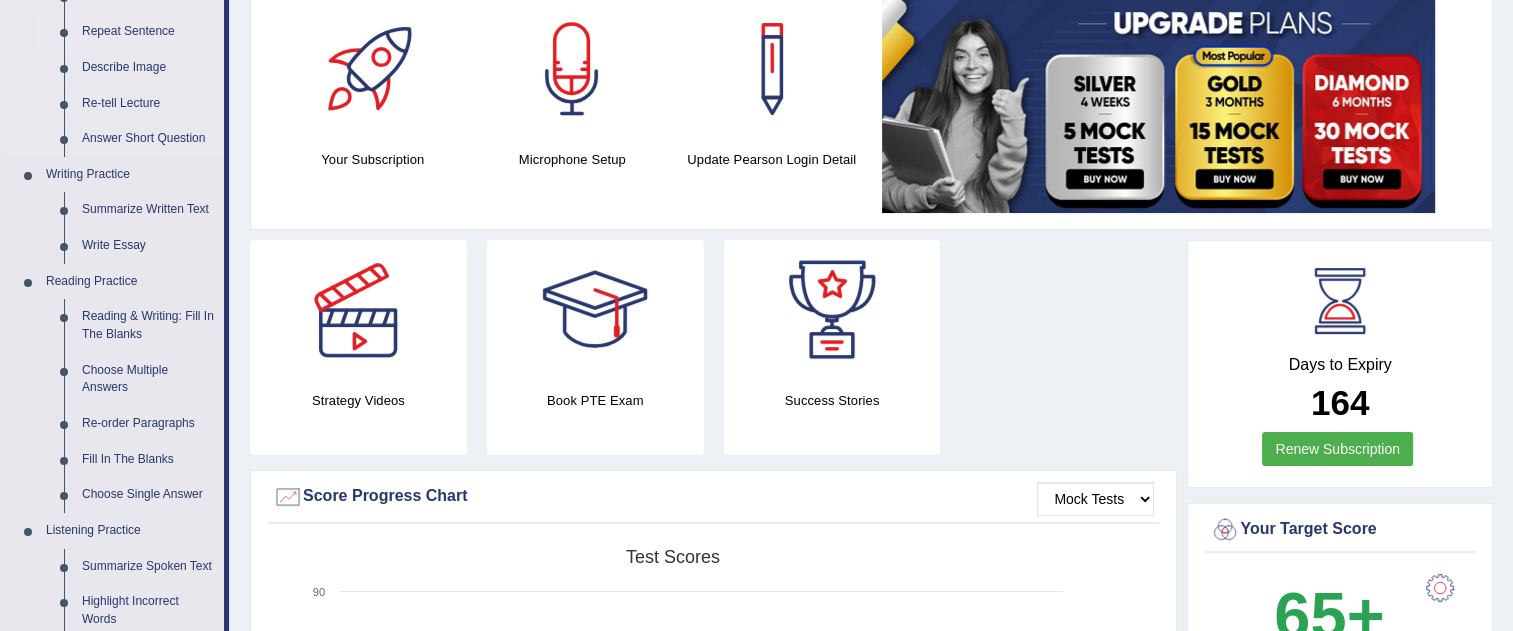 scroll, scrollTop: 400, scrollLeft: 0, axis: vertical 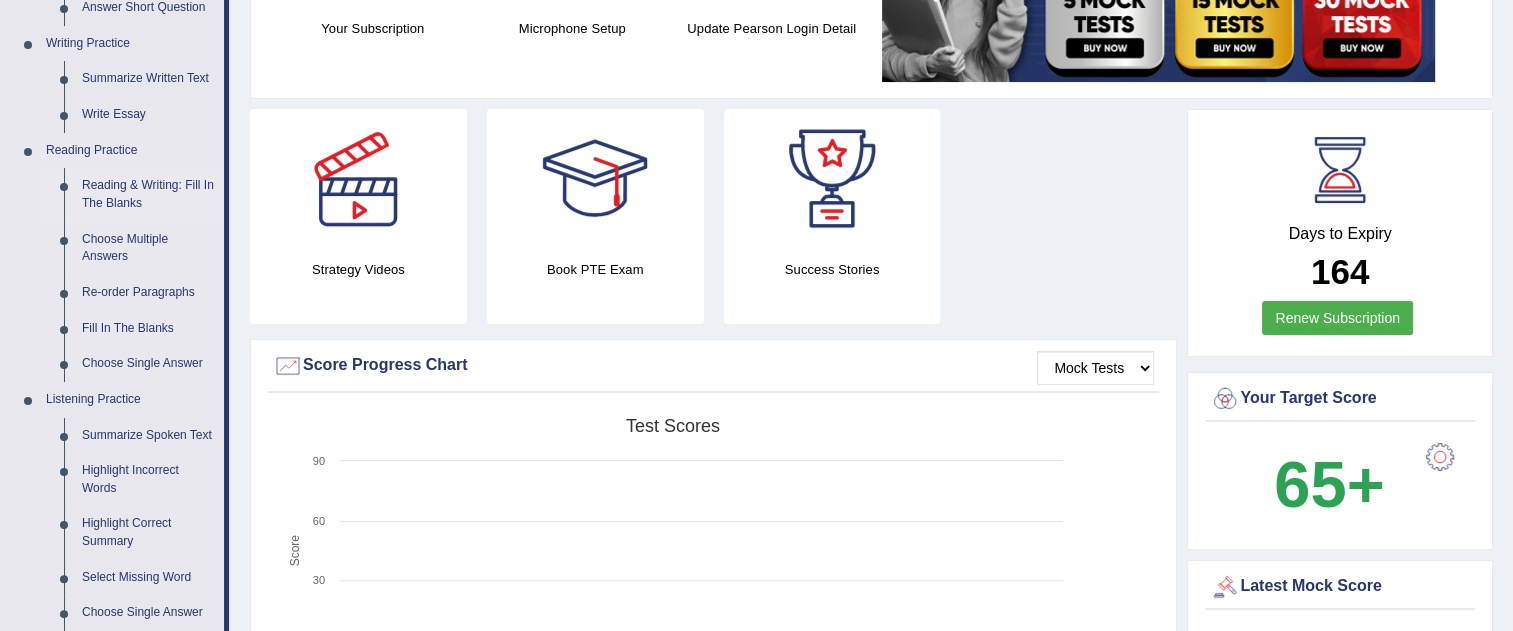 click on "Reading & Writing: Fill In The Blanks" at bounding box center (148, 194) 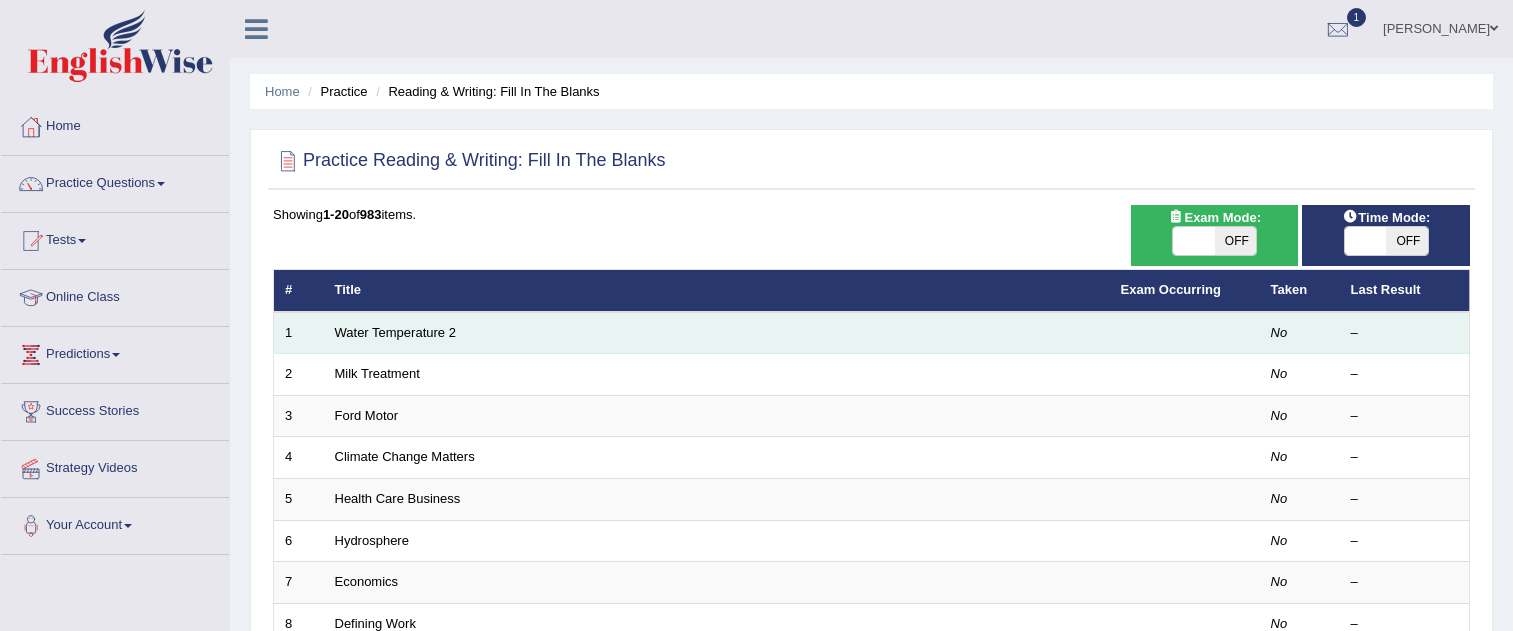 scroll, scrollTop: 0, scrollLeft: 0, axis: both 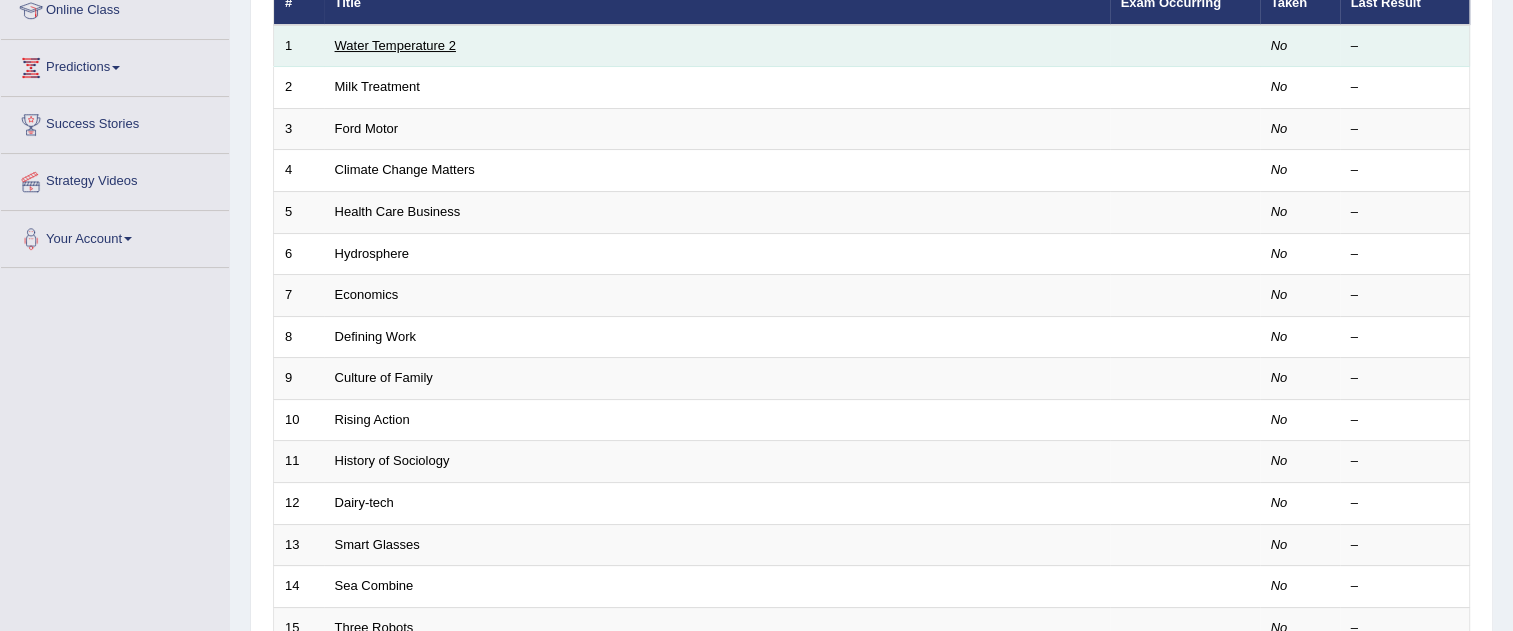 click on "Water Temperature 2" at bounding box center (395, 45) 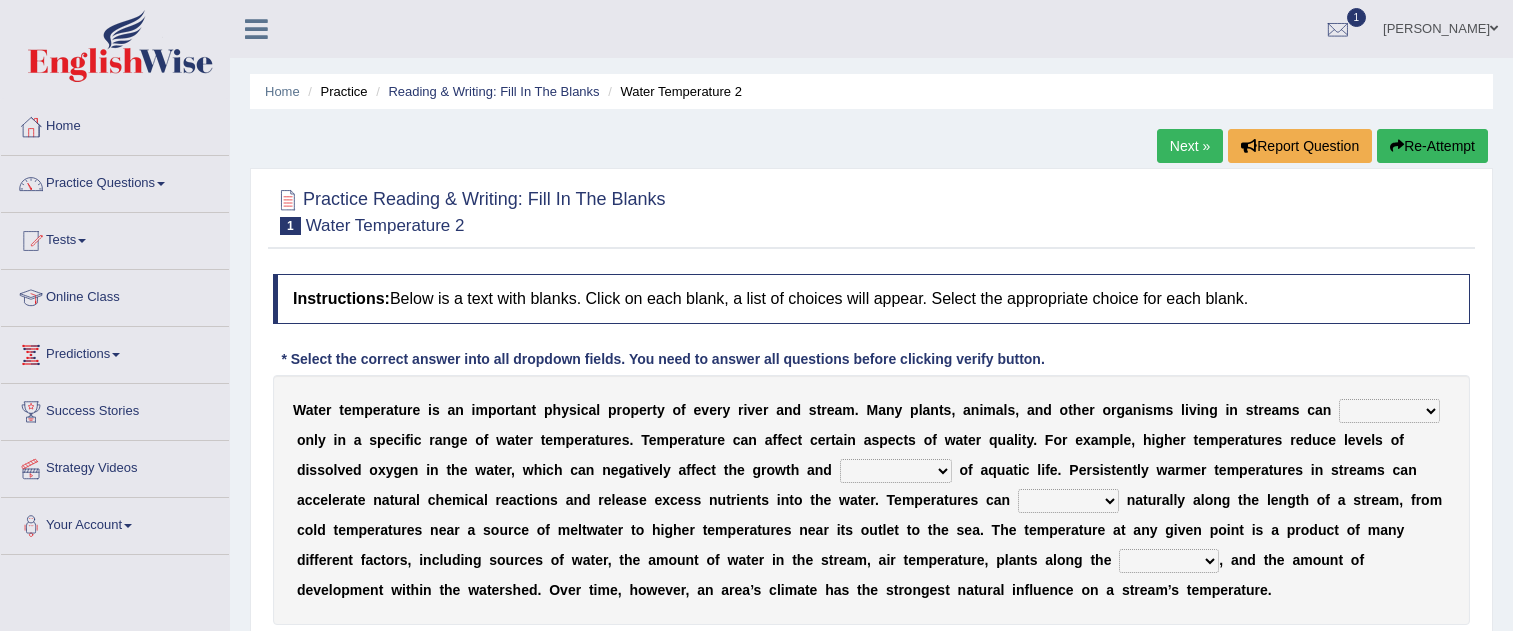 scroll, scrollTop: 0, scrollLeft: 0, axis: both 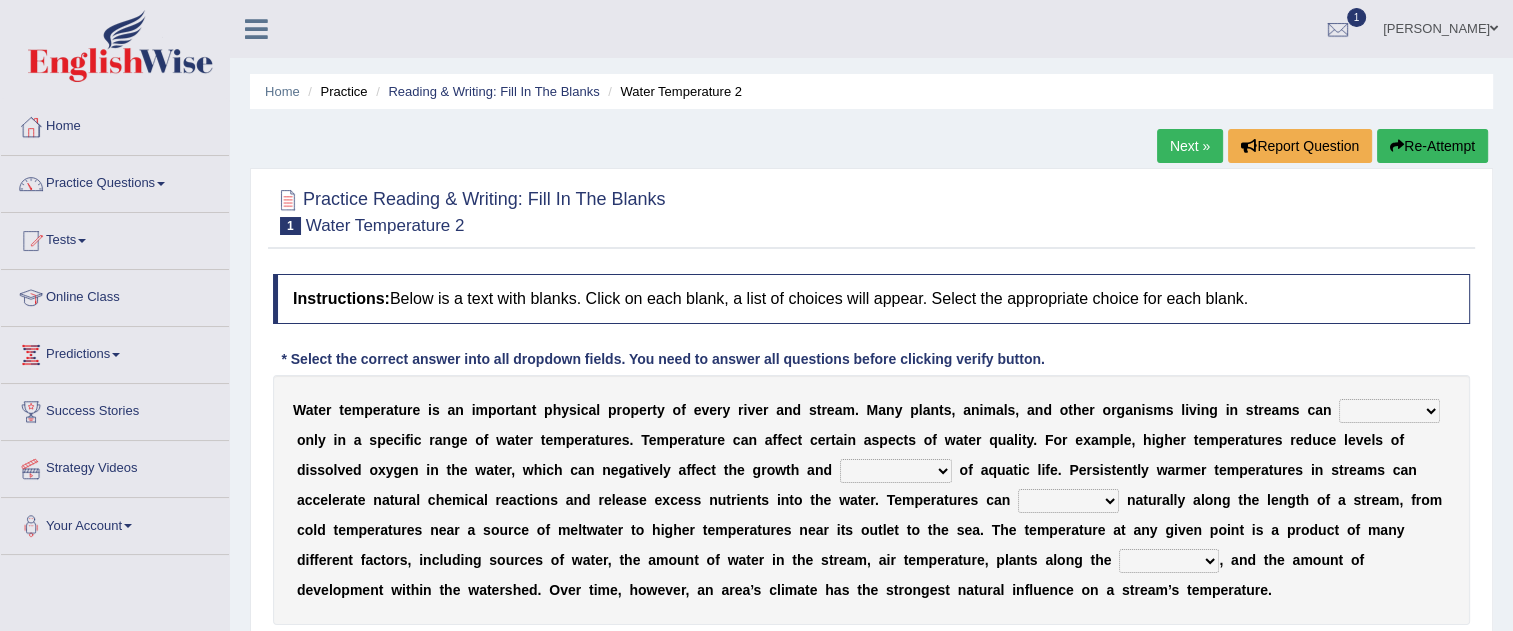 drag, startPoint x: 1352, startPoint y: 394, endPoint x: 1345, endPoint y: 407, distance: 14.764823 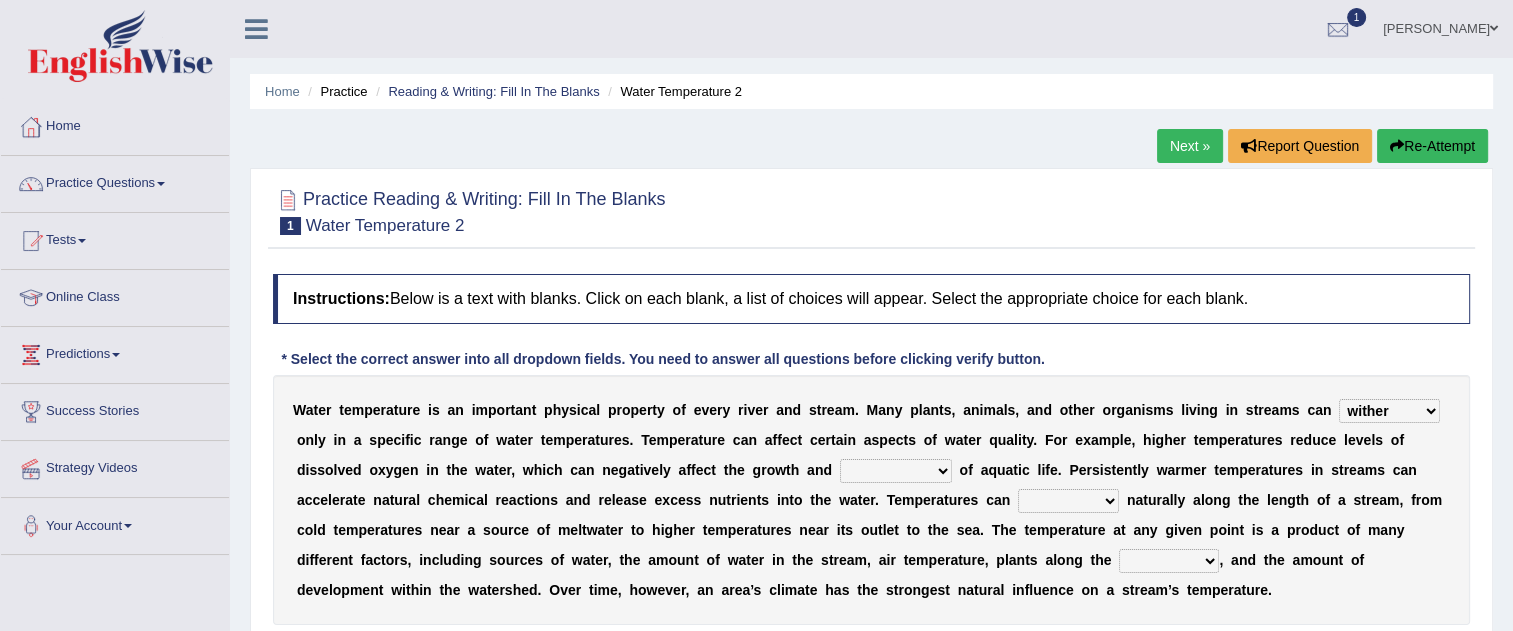 click on "wither perish flourish deteriorate" at bounding box center (1389, 411) 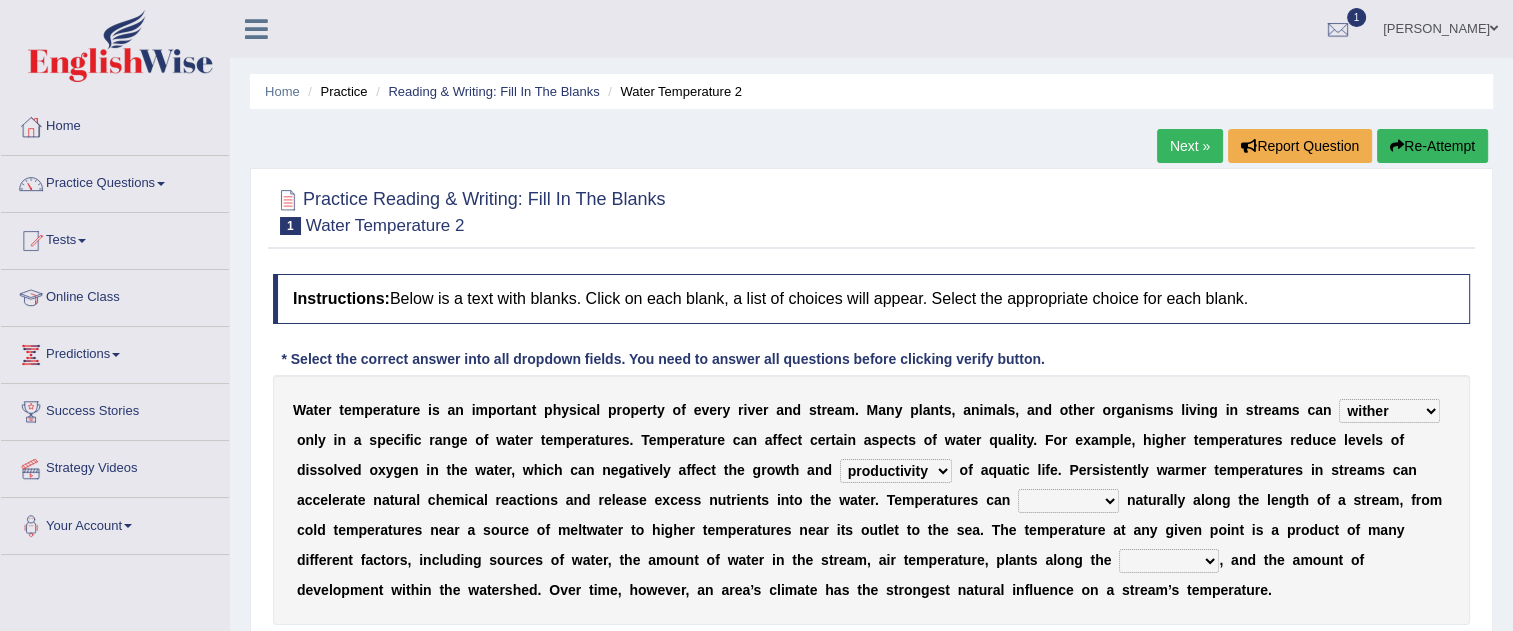 click on "productivity corrosion appreciation degradation" at bounding box center [896, 471] 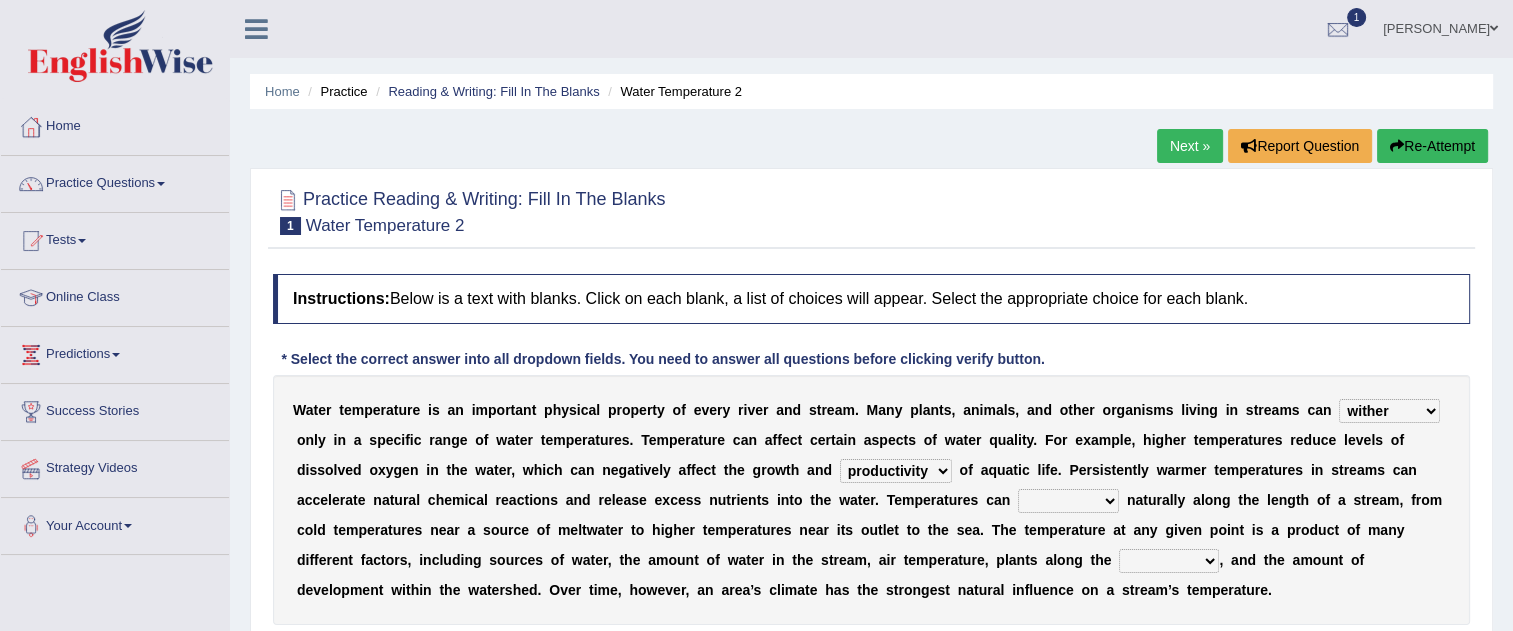 click on "decline vary remain deteriorate" at bounding box center [1068, 501] 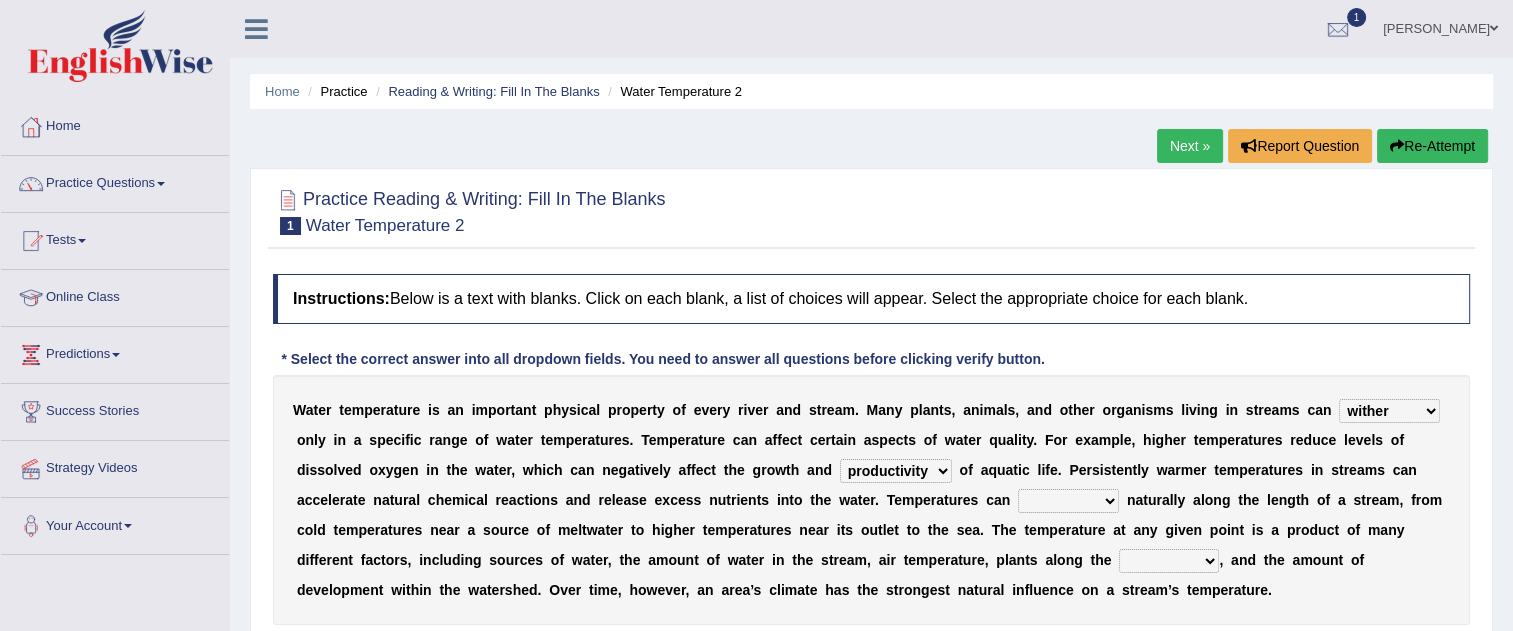 select on "vary" 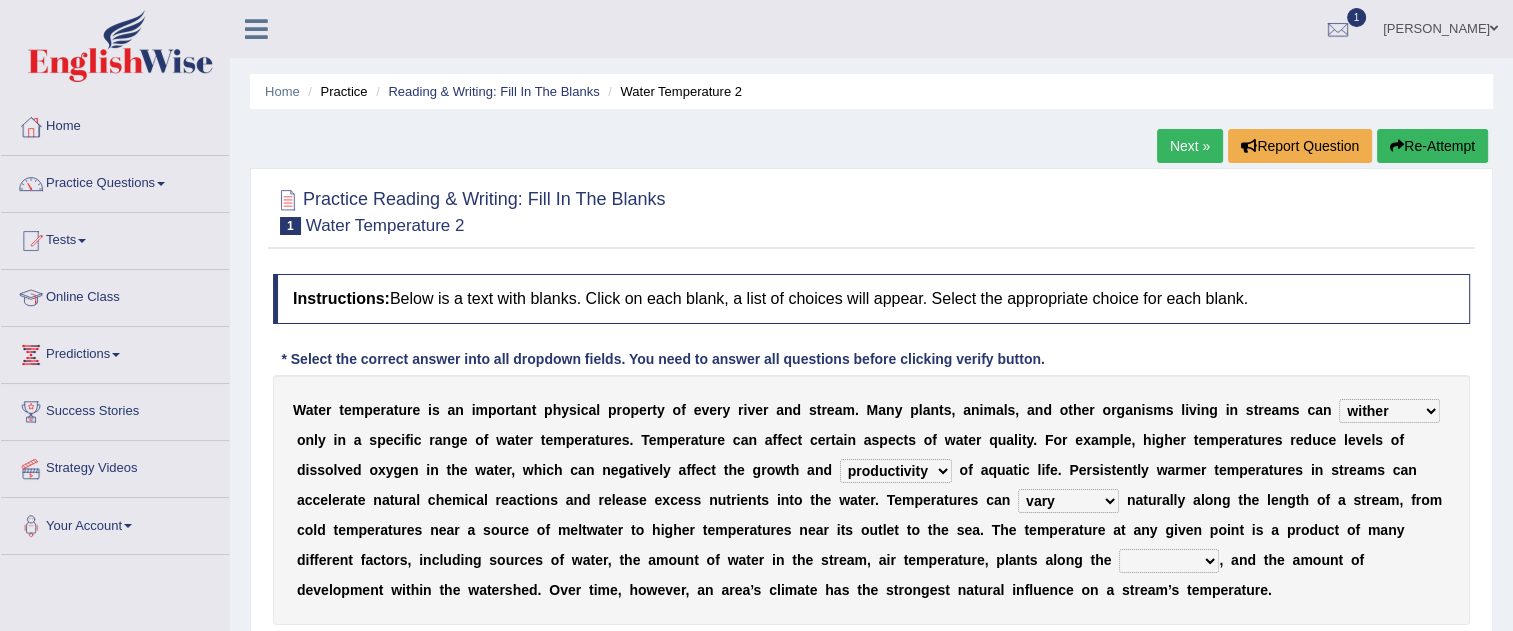 click on "decline vary remain deteriorate" at bounding box center (1068, 501) 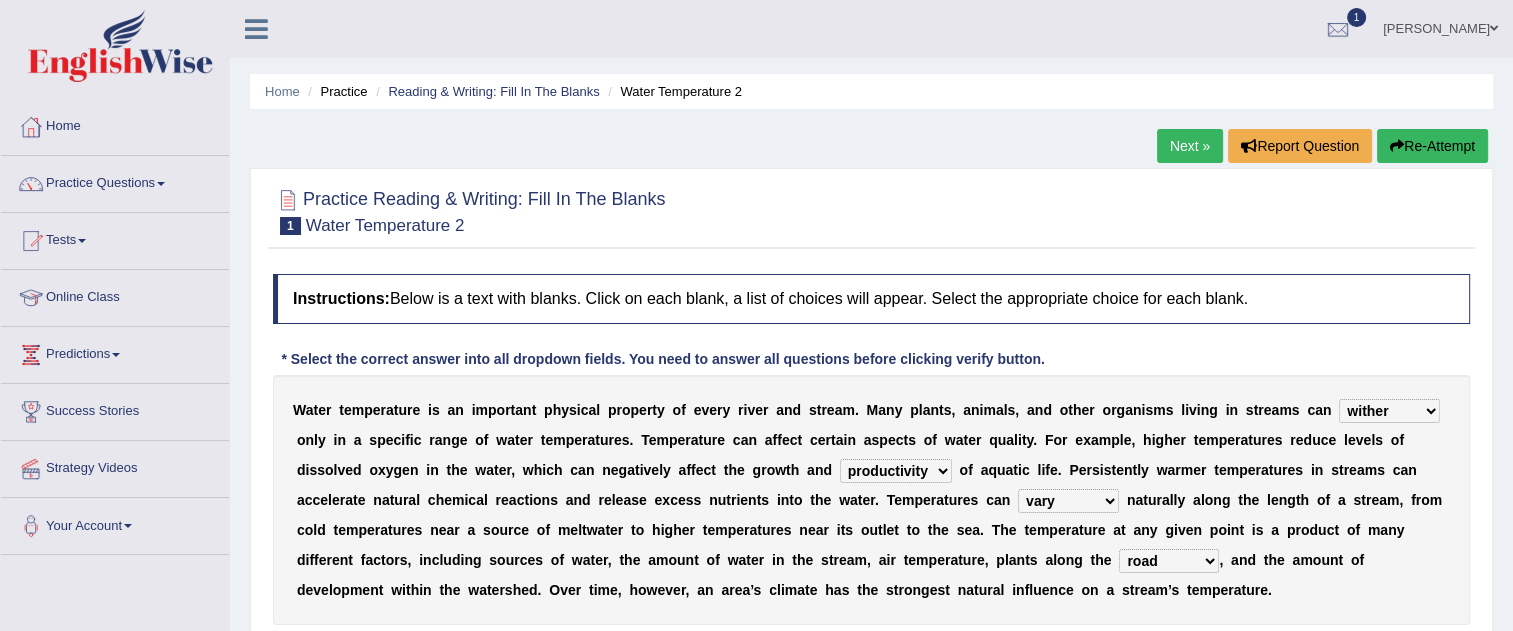 click on "W a t e r    t e m p e r a t u r e    i s    a n    i m p o r t a n t    p h y s i c a l    p r o p e r t y    o f    e v e r y    r i v e r    a n d    s t r e a m .    M a n y    p l a n t s ,    a n i m a l s ,    a n d    o t h e r    o r g a n i s m s    l i v i n g    i n    s t r e a m s    c a n    wither perish flourish deteriorate    o n l y    i n    a    s p e c i f i c    r a n g e    o f    w a t e r    t e m p e r a t u r e s .    T e m p e r a t u r e    c a n    a f f e c t    c e r t a i n    a s p e c t s    o f    w a t e r    q u a l i t y .    F o r    e x a m p l e ,    h i g h e r    t e m p e r a t u r e s    r e d u c e    l e v e l s    o f    d i s s o l v e d    o x y g e n    i n    t h e    w a t e r ,    w h i c h    c a n    n e g a t i v e l y    a f f e c t    t h e    g r o w t h    a n d    productivity corrosion appreciation degradation    o f    a q u a t i c    l i f e .    P e r s i s t e n t l y    w a r m" at bounding box center [871, 500] 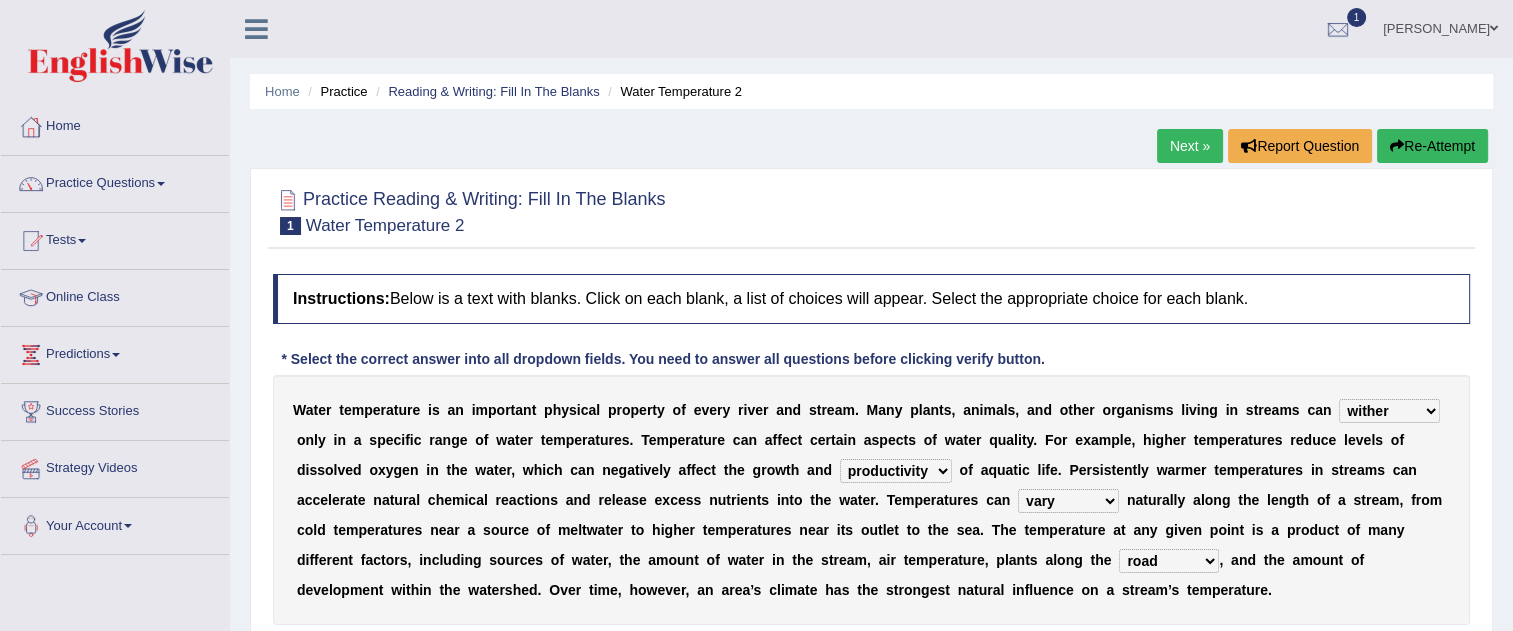 click on "W a t e r    t e m p e r a t u r e    i s    a n    i m p o r t a n t    p h y s i c a l    p r o p e r t y    o f    e v e r y    r i v e r    a n d    s t r e a m .    M a n y    p l a n t s ,    a n i m a l s ,    a n d    o t h e r    o r g a n i s m s    l i v i n g    i n    s t r e a m s    c a n    wither perish flourish deteriorate    o n l y    i n    a    s p e c i f i c    r a n g e    o f    w a t e r    t e m p e r a t u r e s .    T e m p e r a t u r e    c a n    a f f e c t    c e r t a i n    a s p e c t s    o f    w a t e r    q u a l i t y .    F o r    e x a m p l e ,    h i g h e r    t e m p e r a t u r e s    r e d u c e    l e v e l s    o f    d i s s o l v e d    o x y g e n    i n    t h e    w a t e r ,    w h i c h    c a n    n e g a t i v e l y    a f f e c t    t h e    g r o w t h    a n d    productivity corrosion appreciation degradation    o f    a q u a t i c    l i f e .    P e r s i s t e n t l y    w a r m" at bounding box center [871, 500] 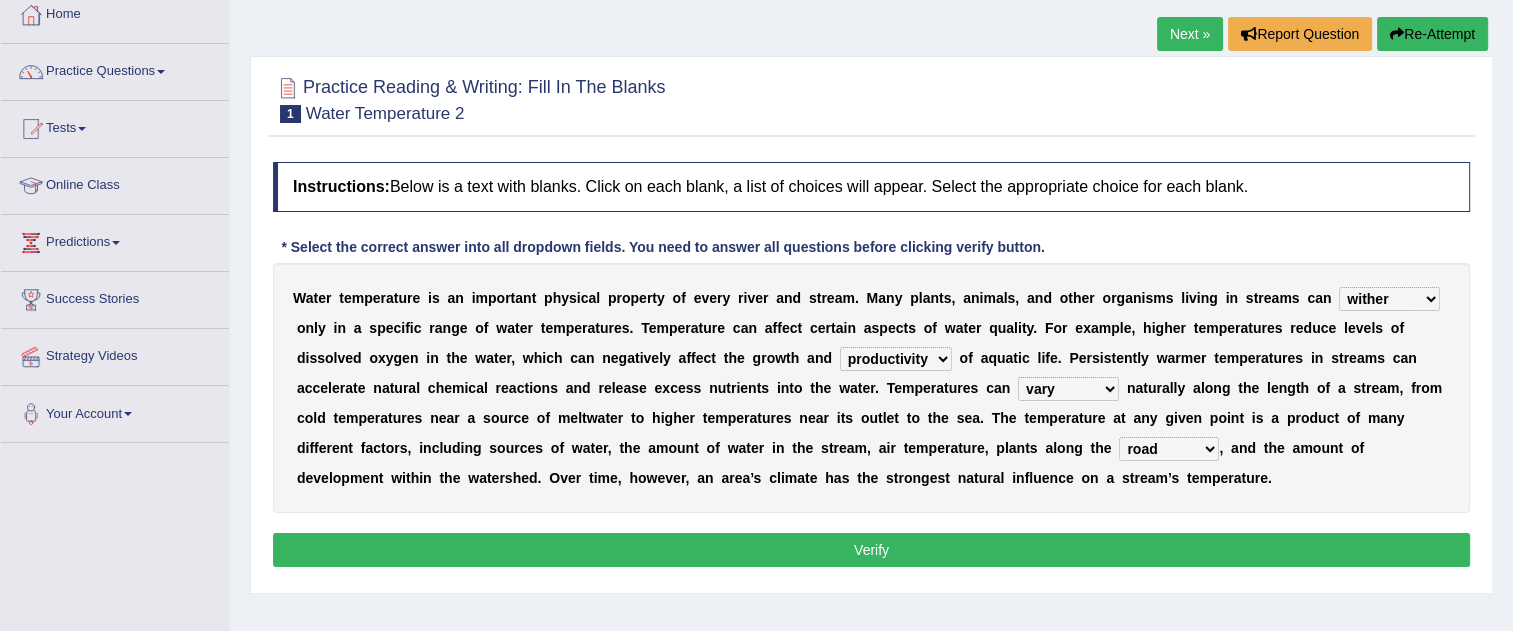 scroll, scrollTop: 200, scrollLeft: 0, axis: vertical 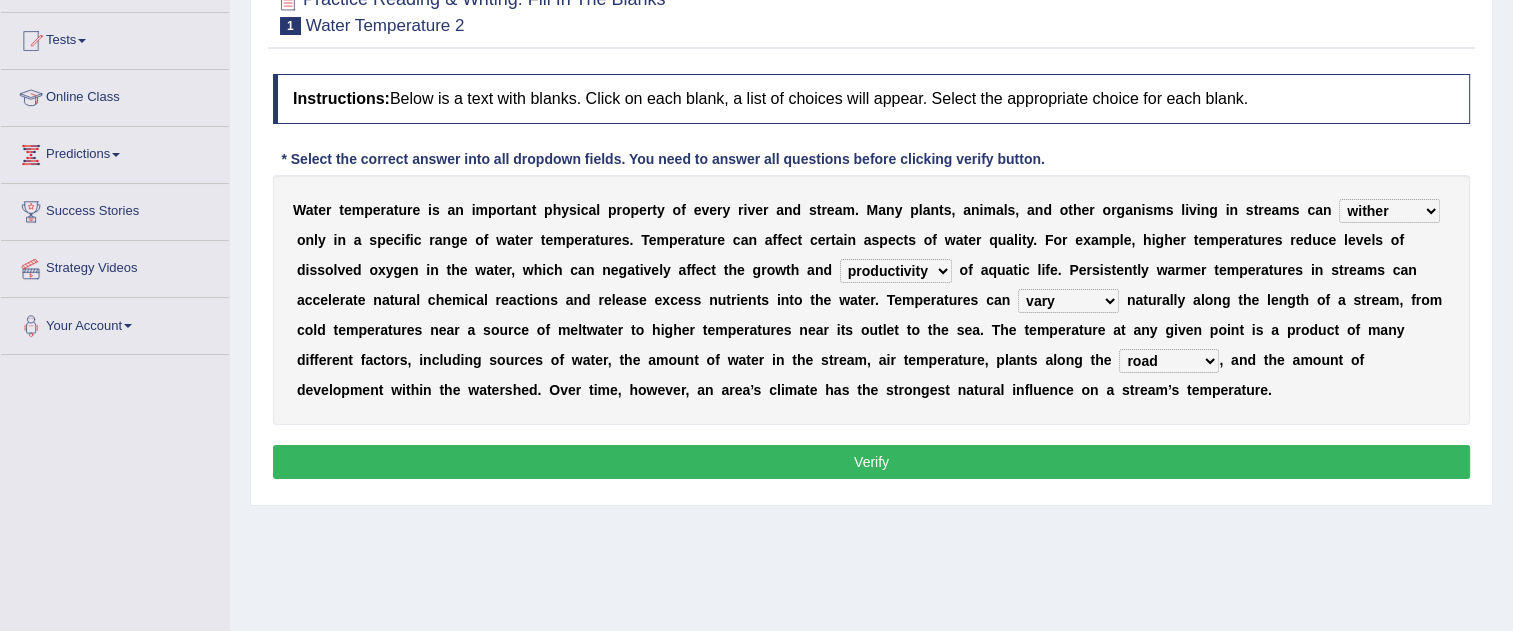 click on "Verify" at bounding box center (871, 462) 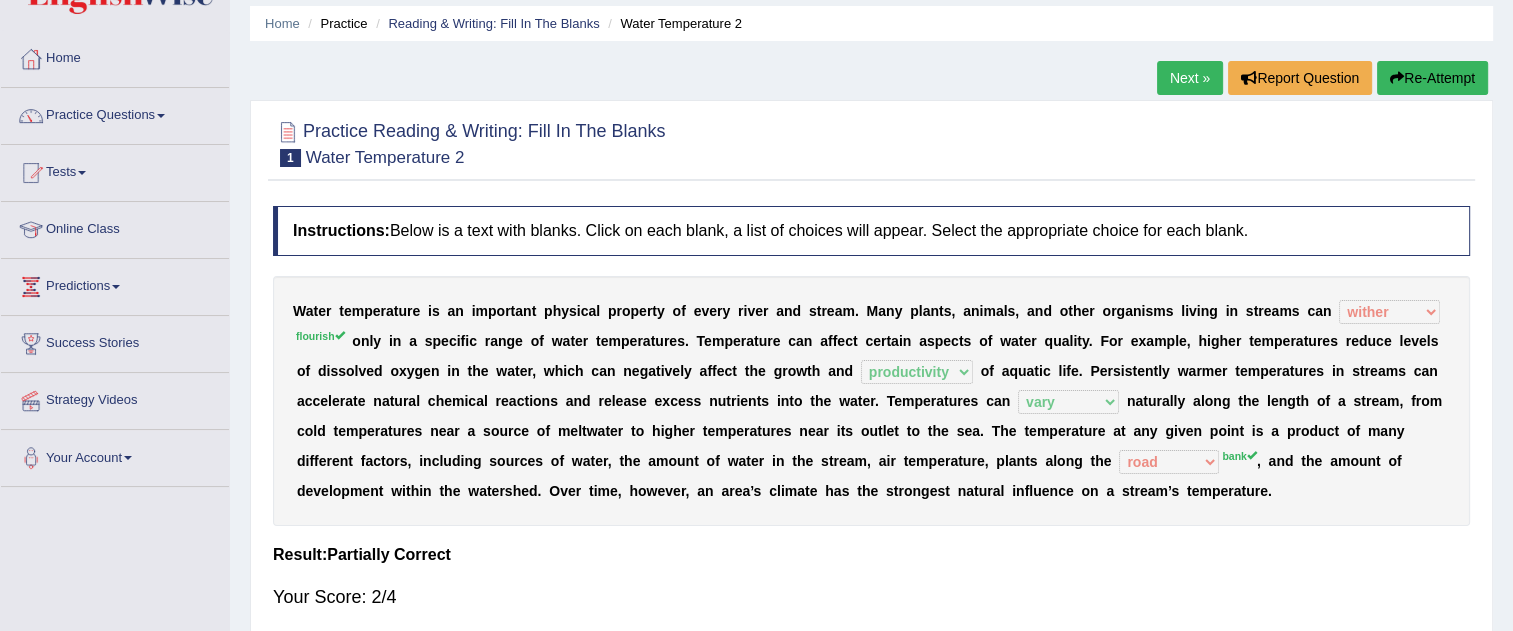 scroll, scrollTop: 0, scrollLeft: 0, axis: both 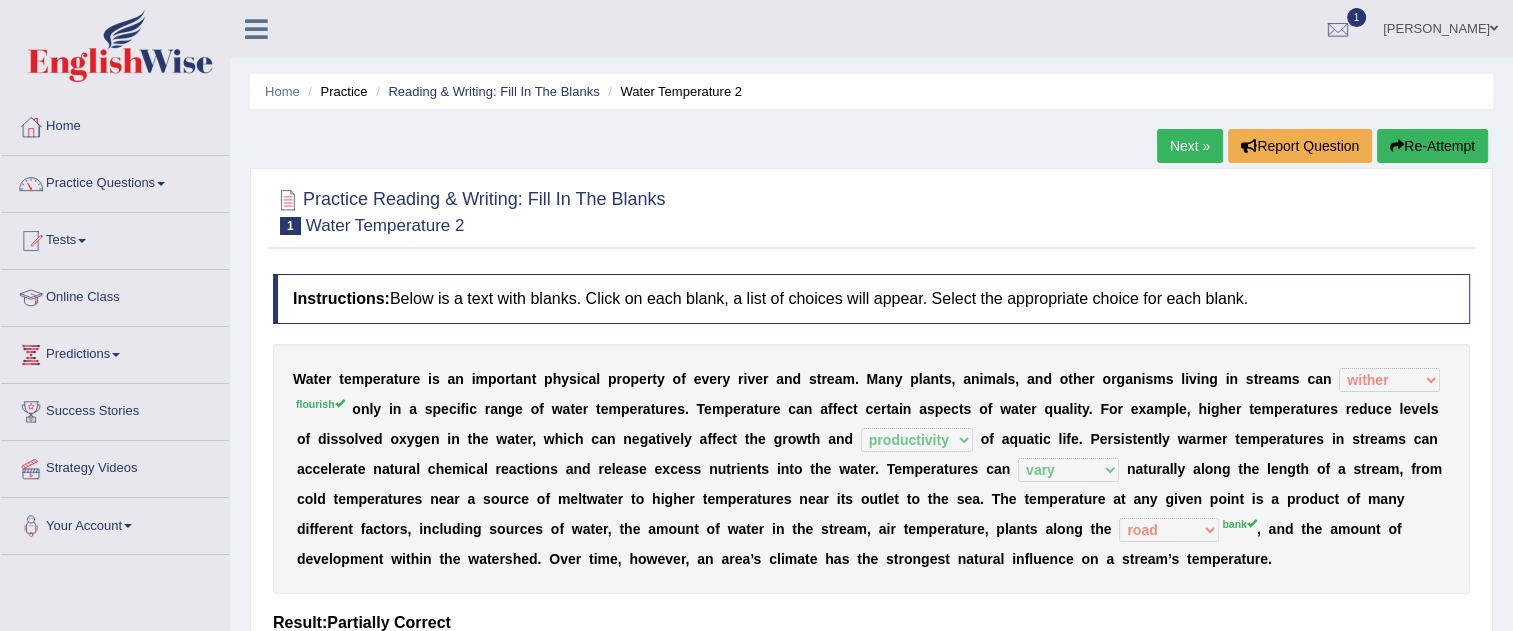 click on "Next »" at bounding box center (1190, 146) 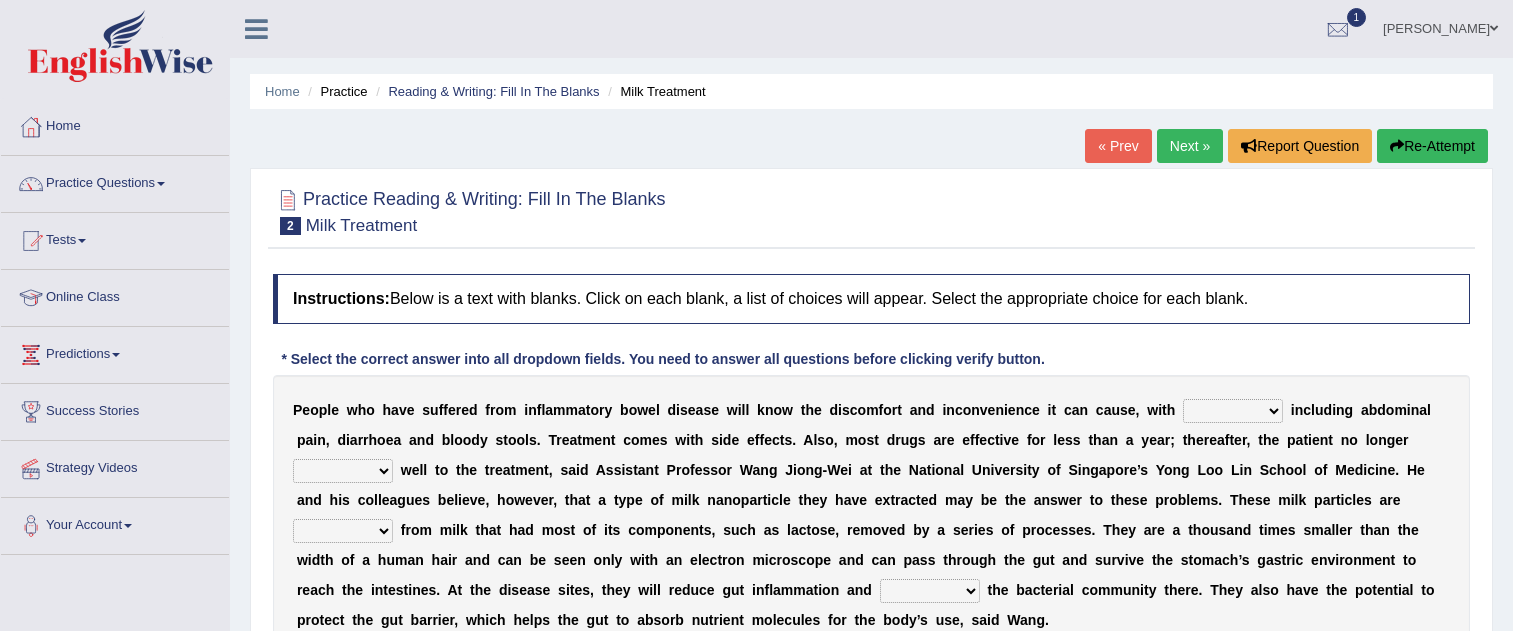 scroll, scrollTop: 300, scrollLeft: 0, axis: vertical 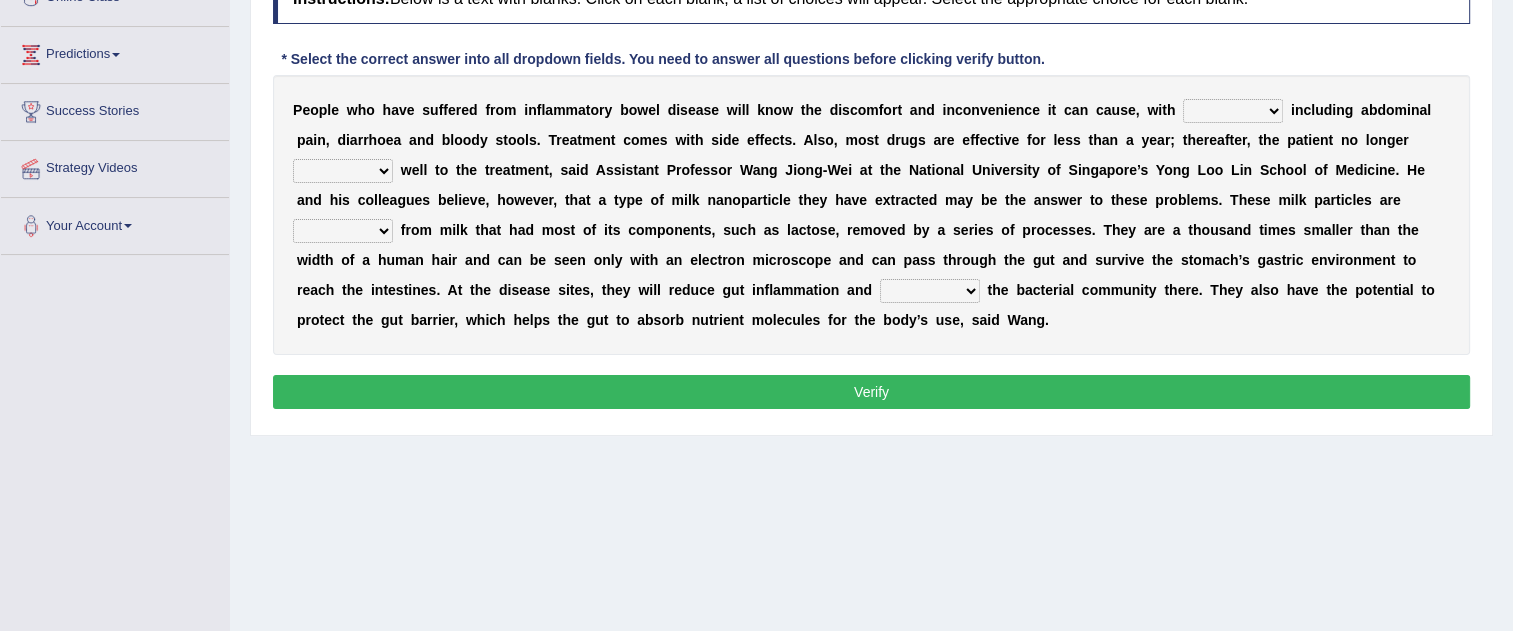 drag, startPoint x: 1180, startPoint y: 106, endPoint x: 1187, endPoint y: 137, distance: 31.780497 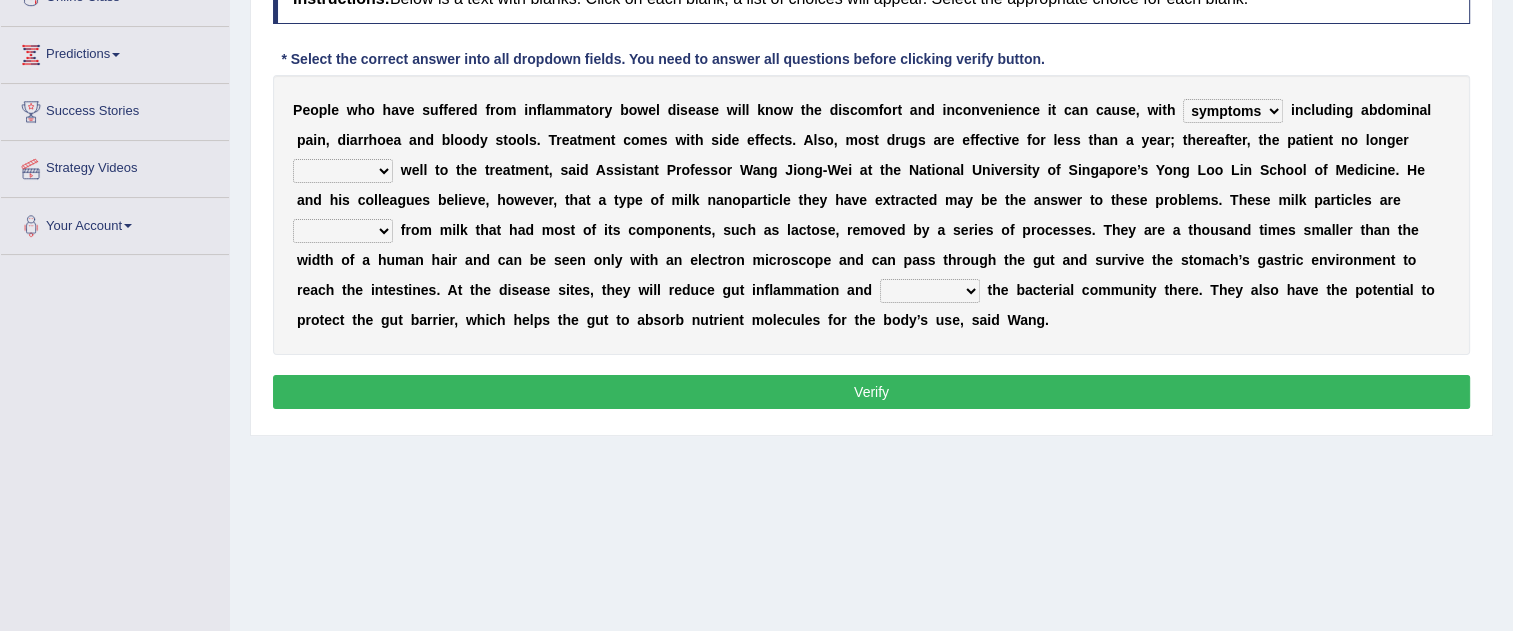 click on "symptoms sources causes benefits" at bounding box center (1233, 111) 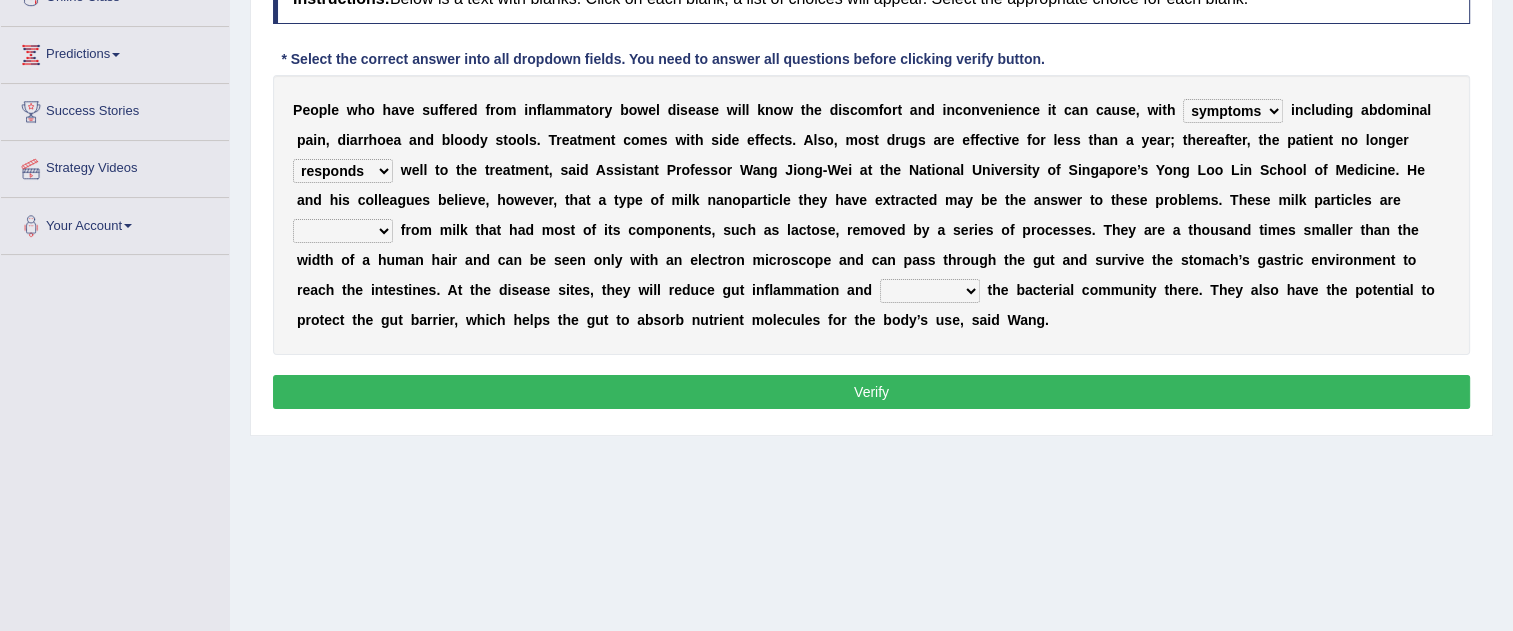 click on "returns refers responds refuses" at bounding box center [343, 171] 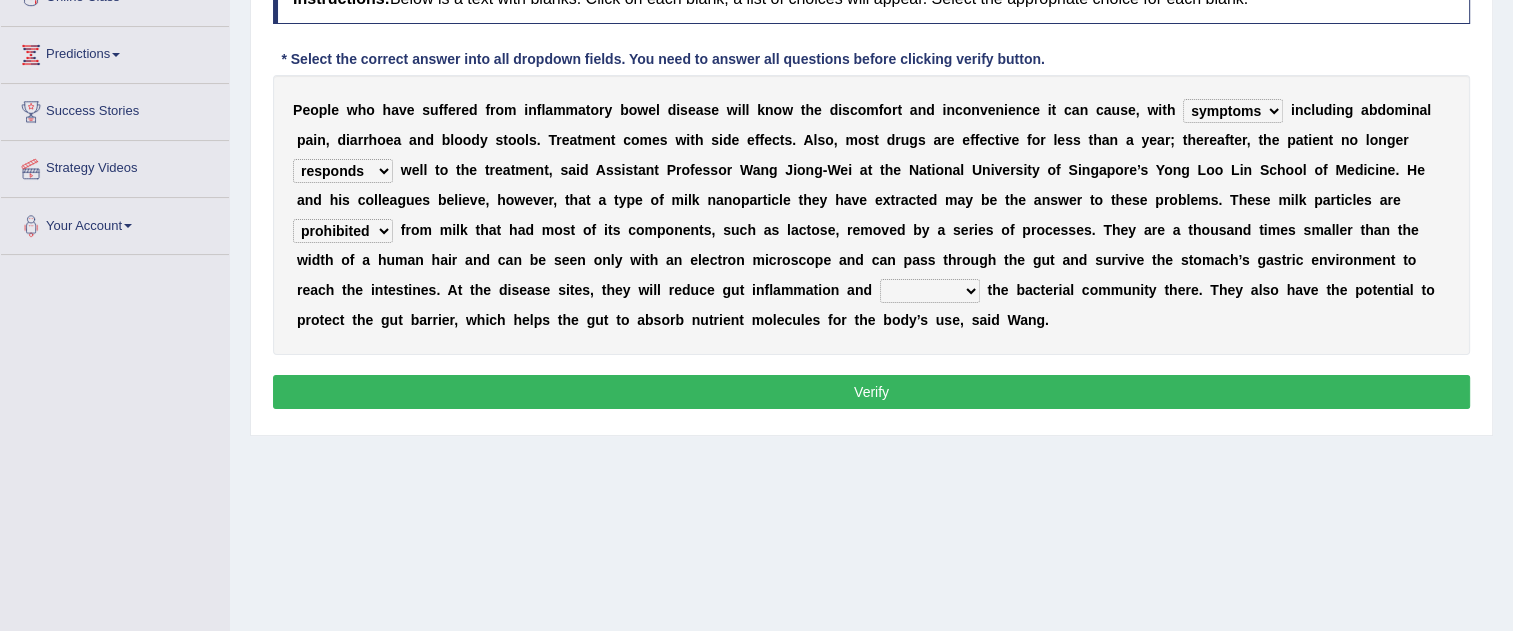 click on "prohibited derived missed prevented" at bounding box center [343, 231] 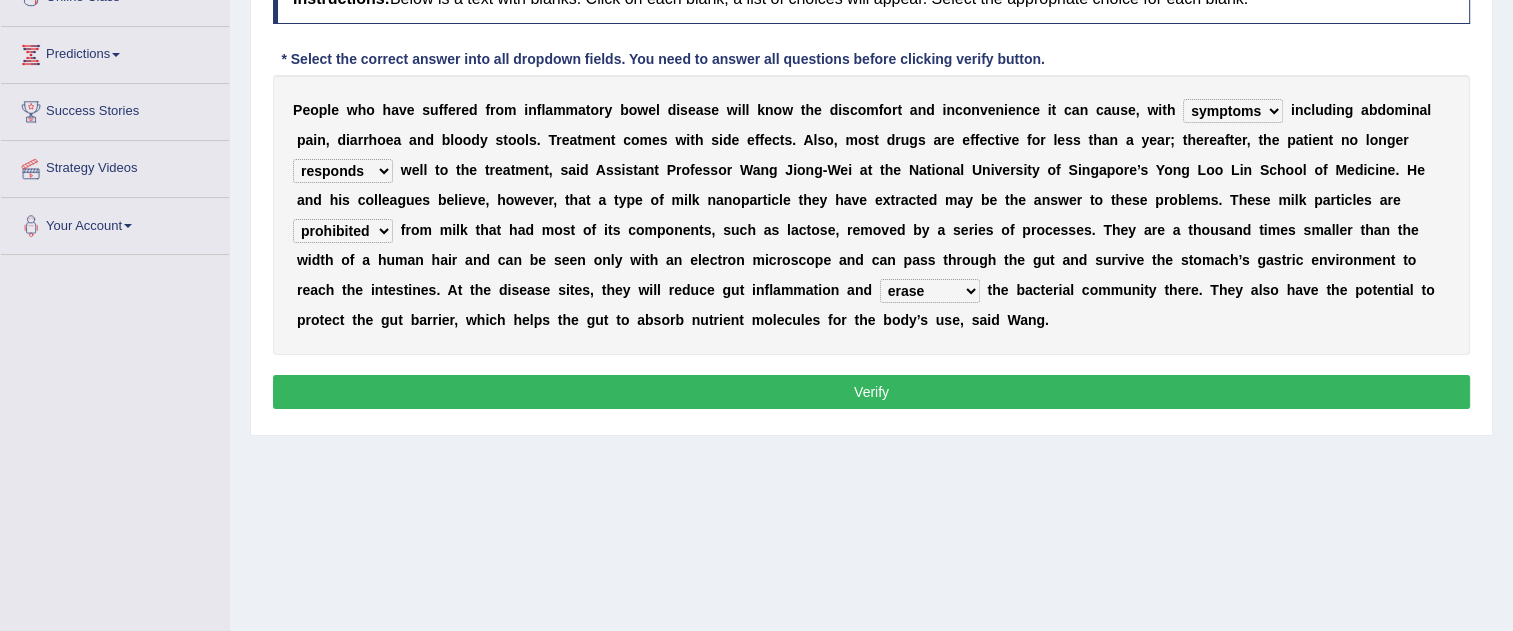 click on "restore erase quarantine disturb" at bounding box center [930, 291] 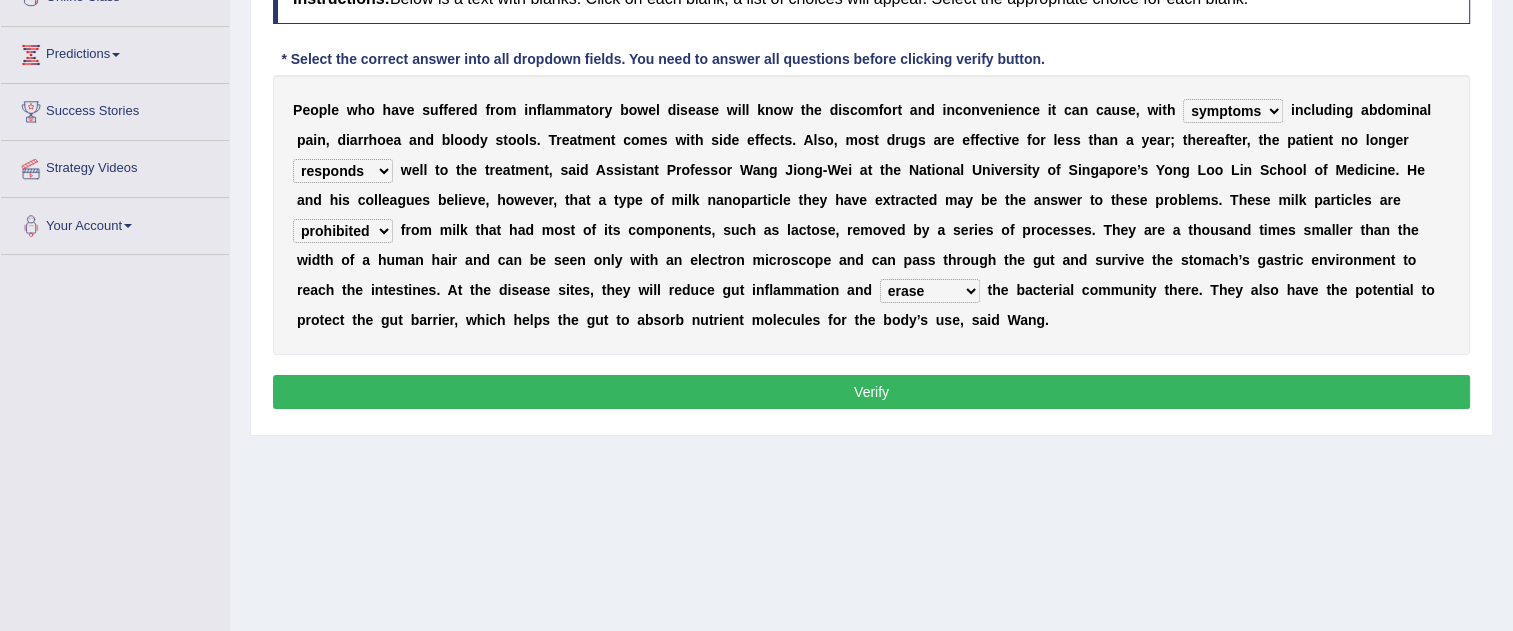click on "Verify" at bounding box center (871, 392) 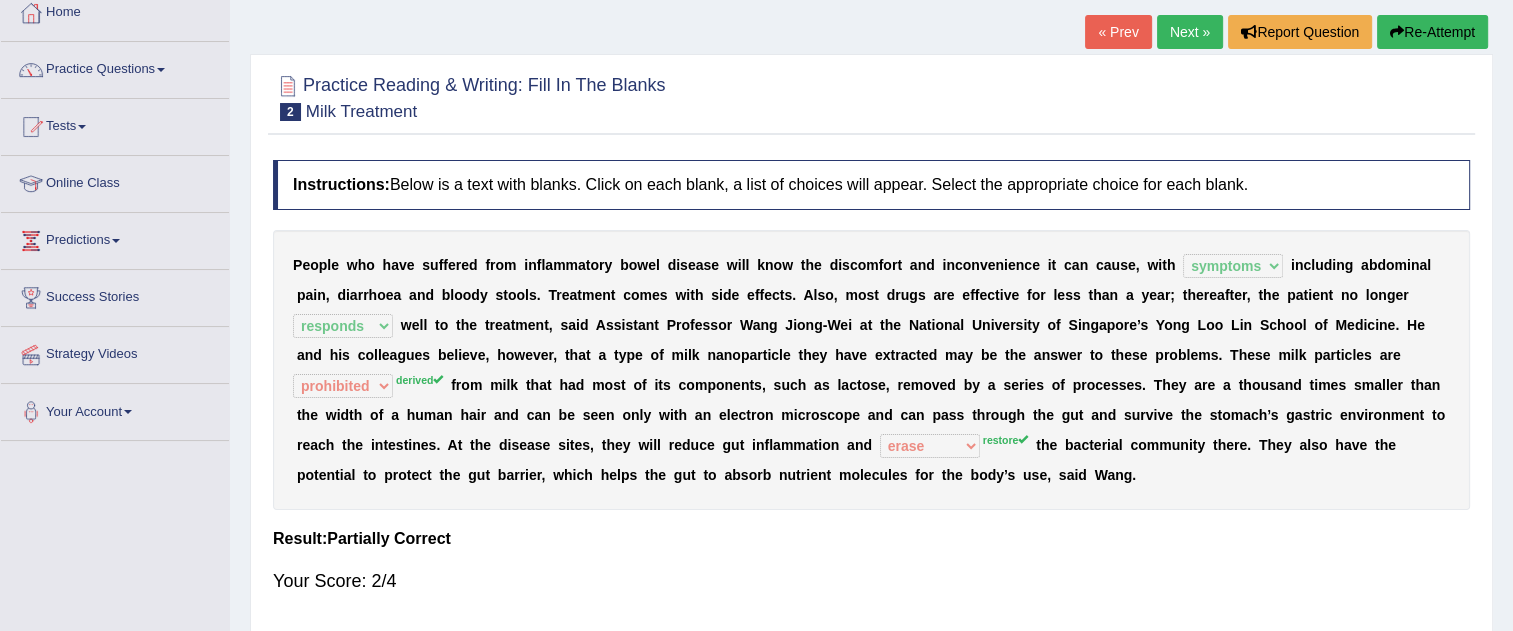 scroll, scrollTop: 0, scrollLeft: 0, axis: both 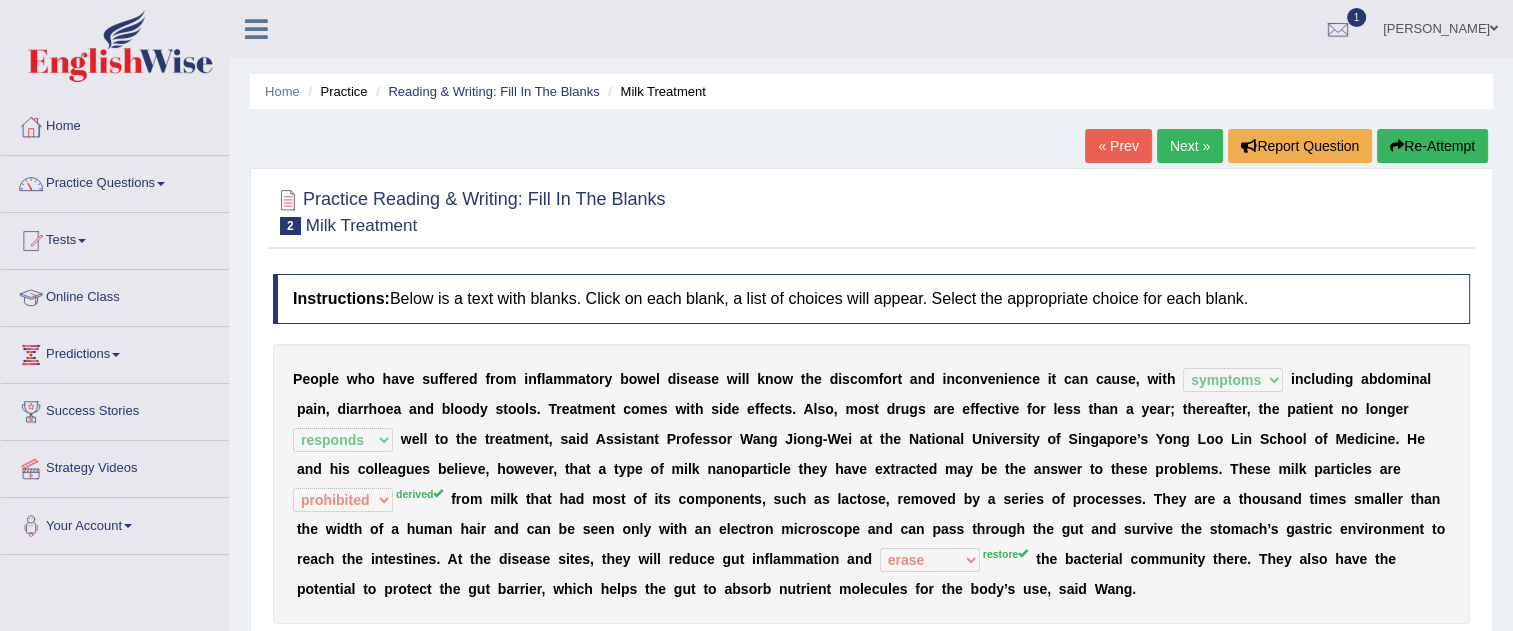 click on "Next »" at bounding box center (1190, 146) 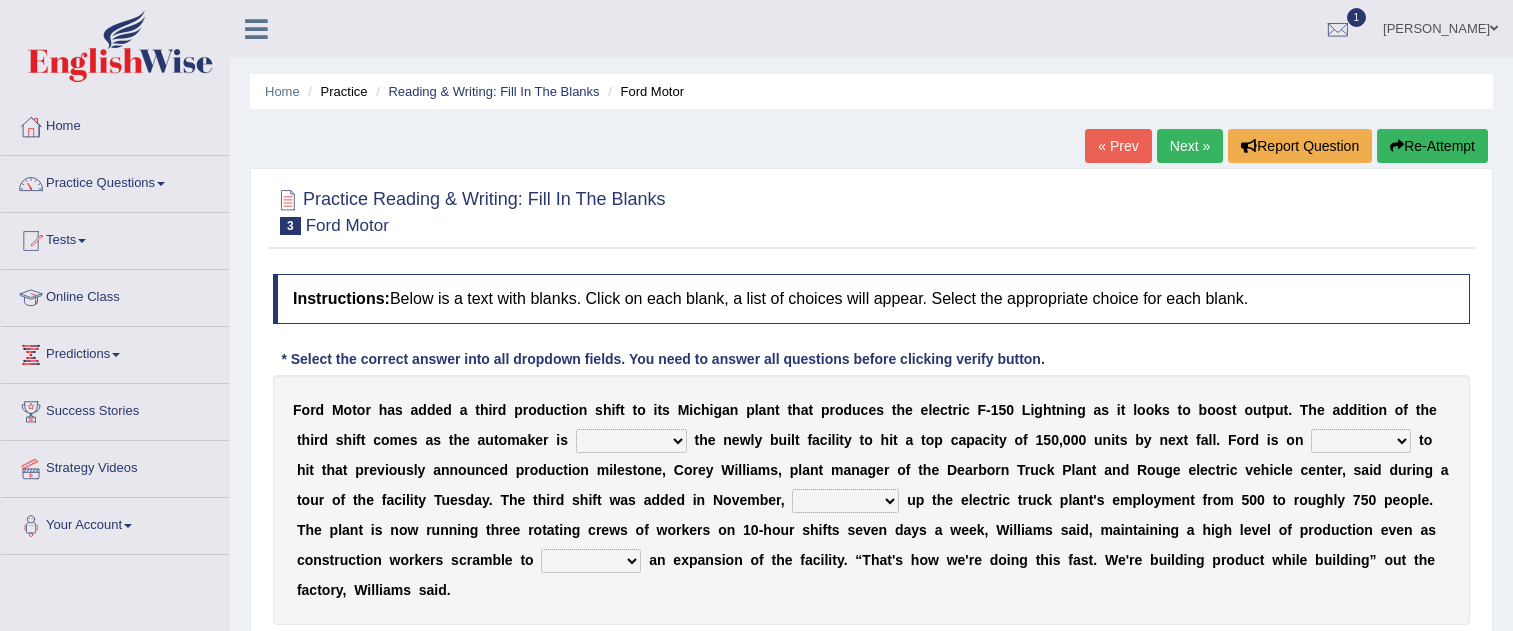 scroll, scrollTop: 0, scrollLeft: 0, axis: both 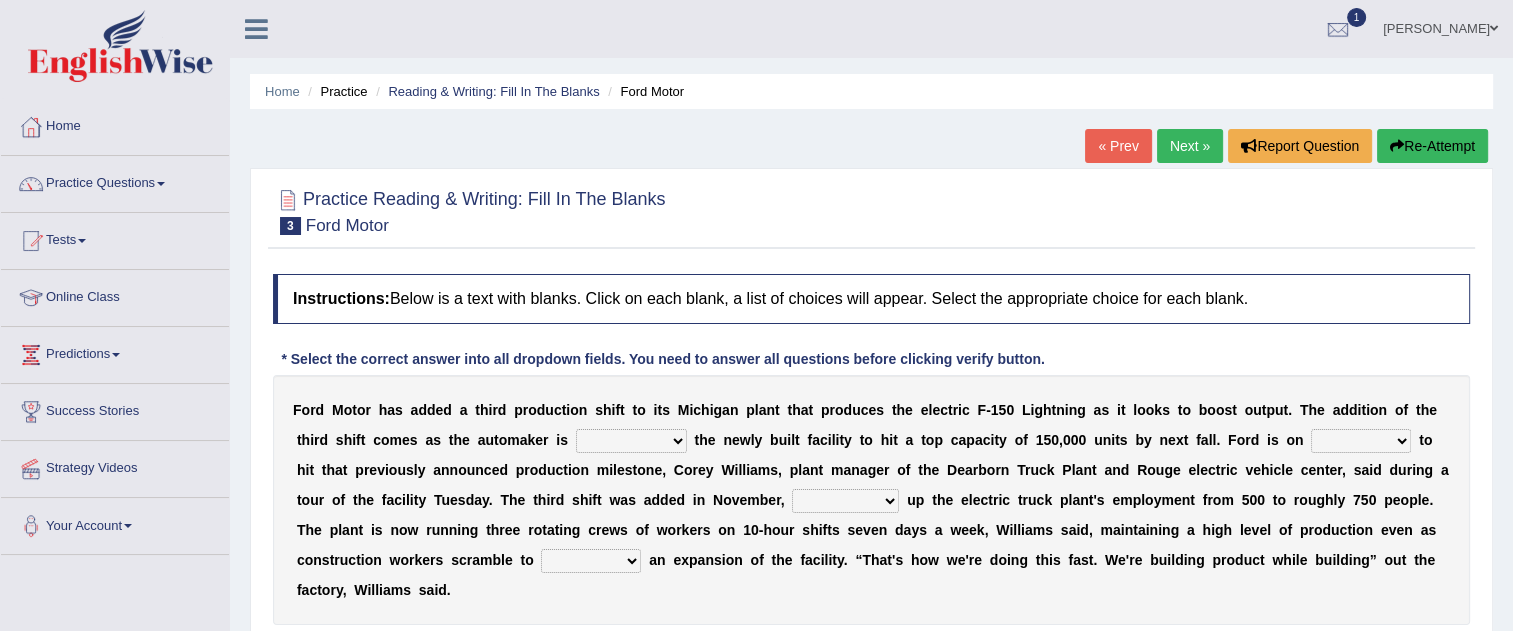 click on "selling decorating demolishing expanding" at bounding box center (631, 441) 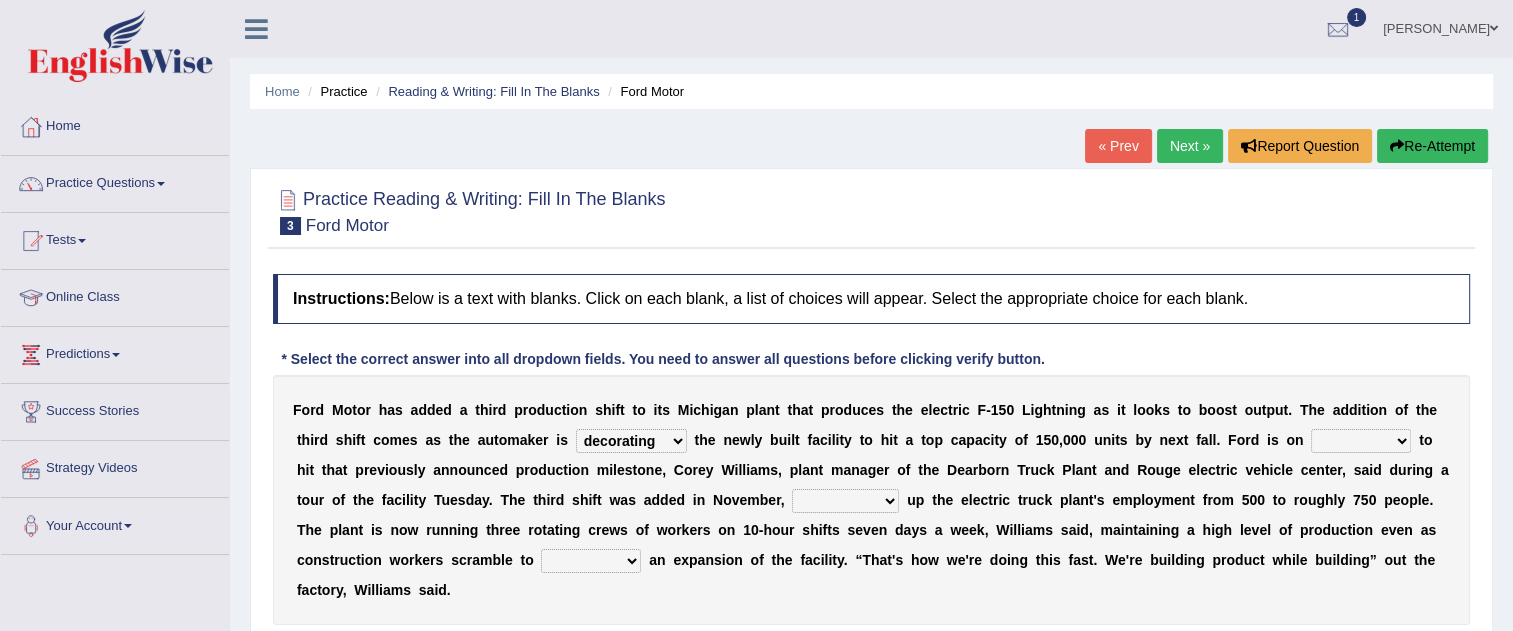 click on "selling decorating demolishing expanding" at bounding box center (631, 441) 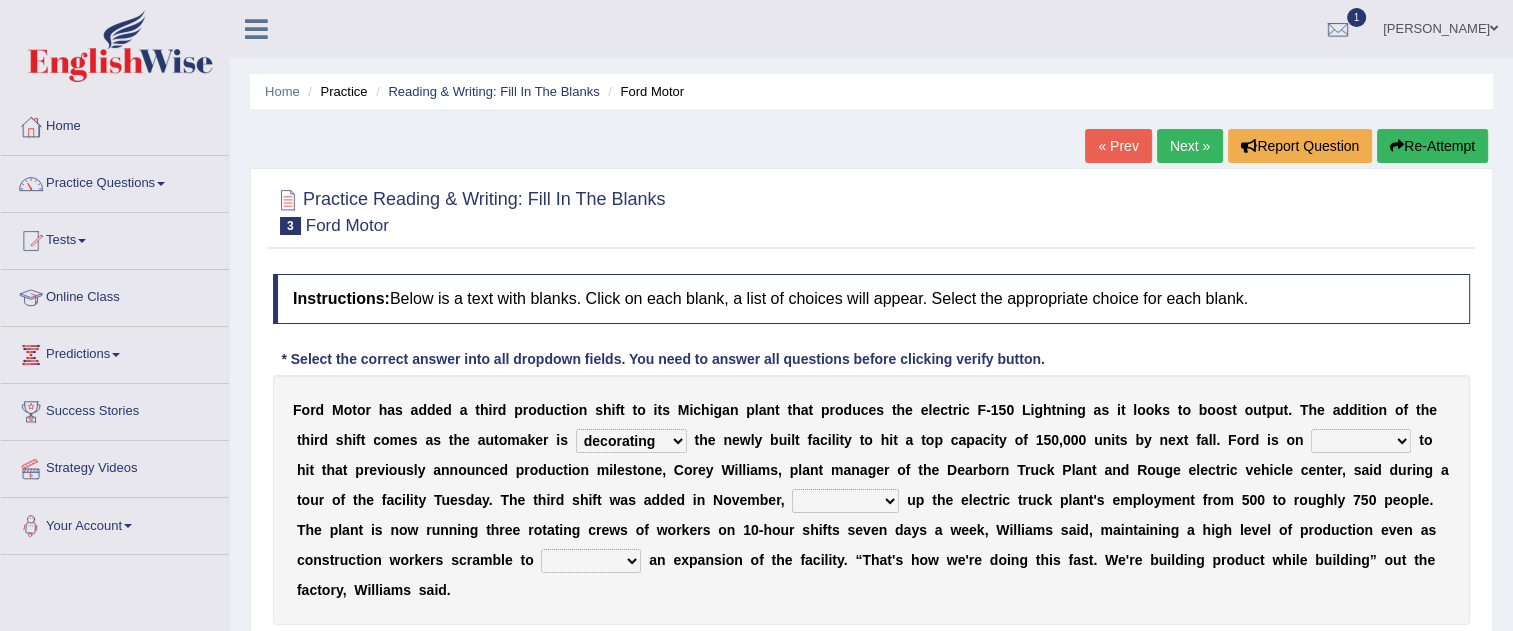 click on "selling decorating demolishing expanding" at bounding box center [631, 441] 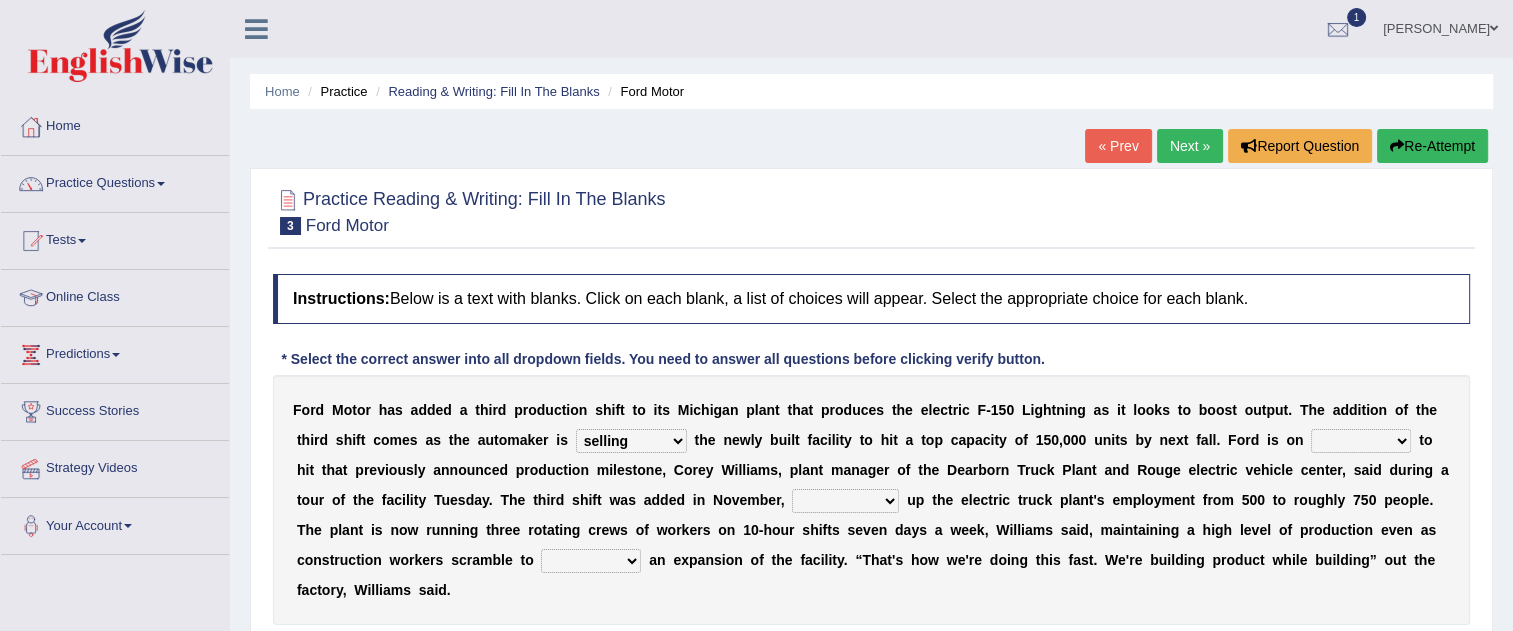 click on "selling decorating demolishing expanding" at bounding box center [631, 441] 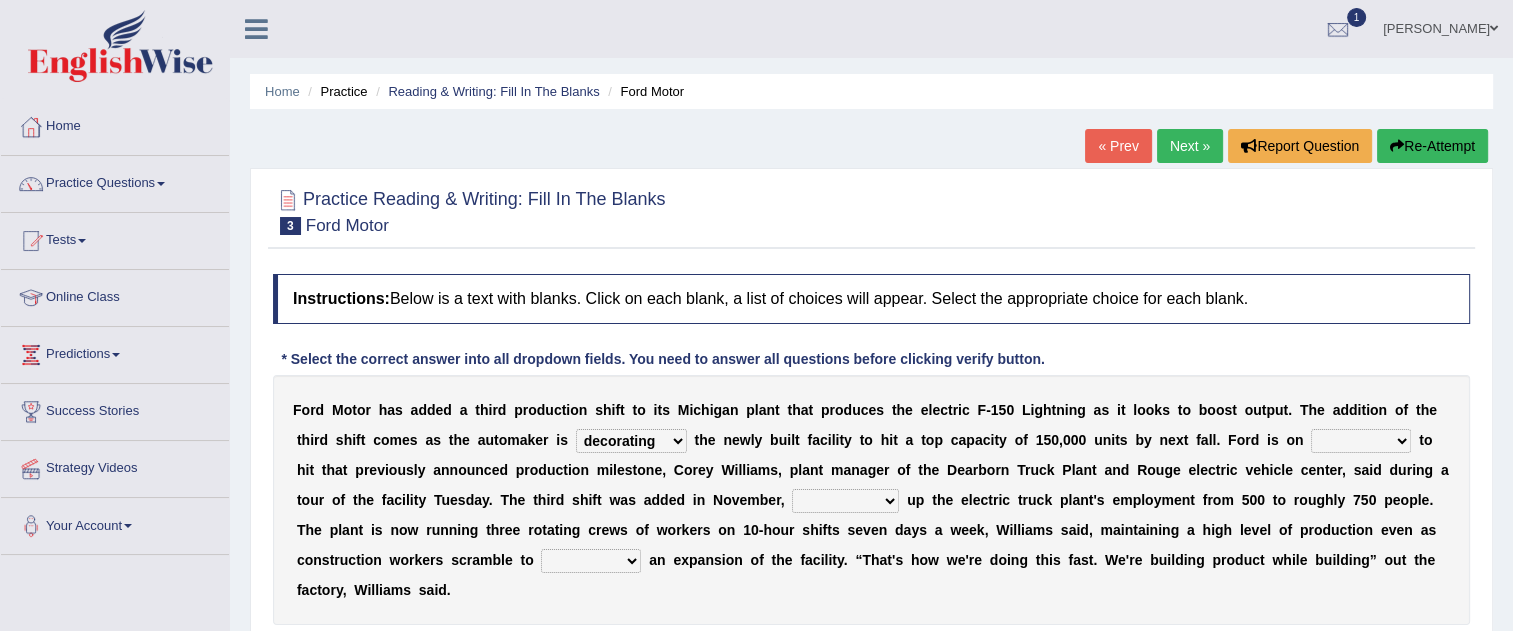 click on "selling decorating demolishing expanding" at bounding box center (631, 441) 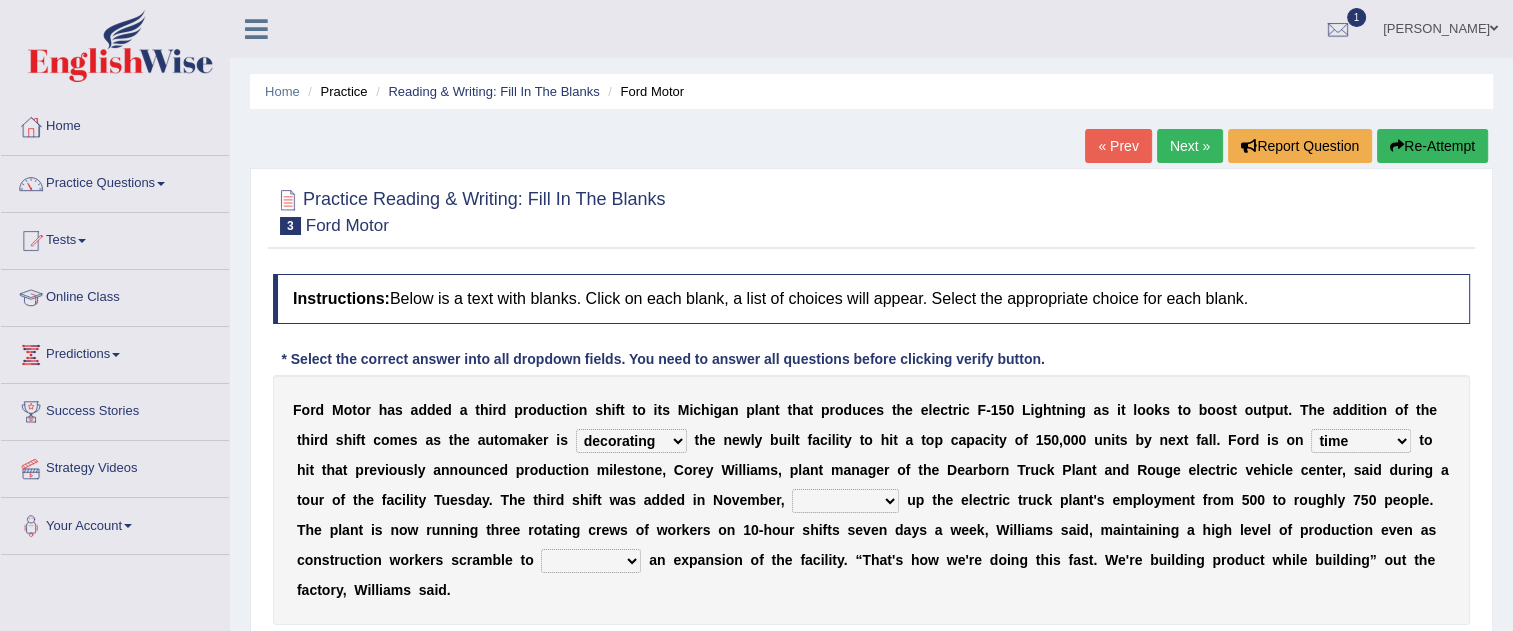 click on "maintaining diminishing decreasing bumping" at bounding box center (845, 501) 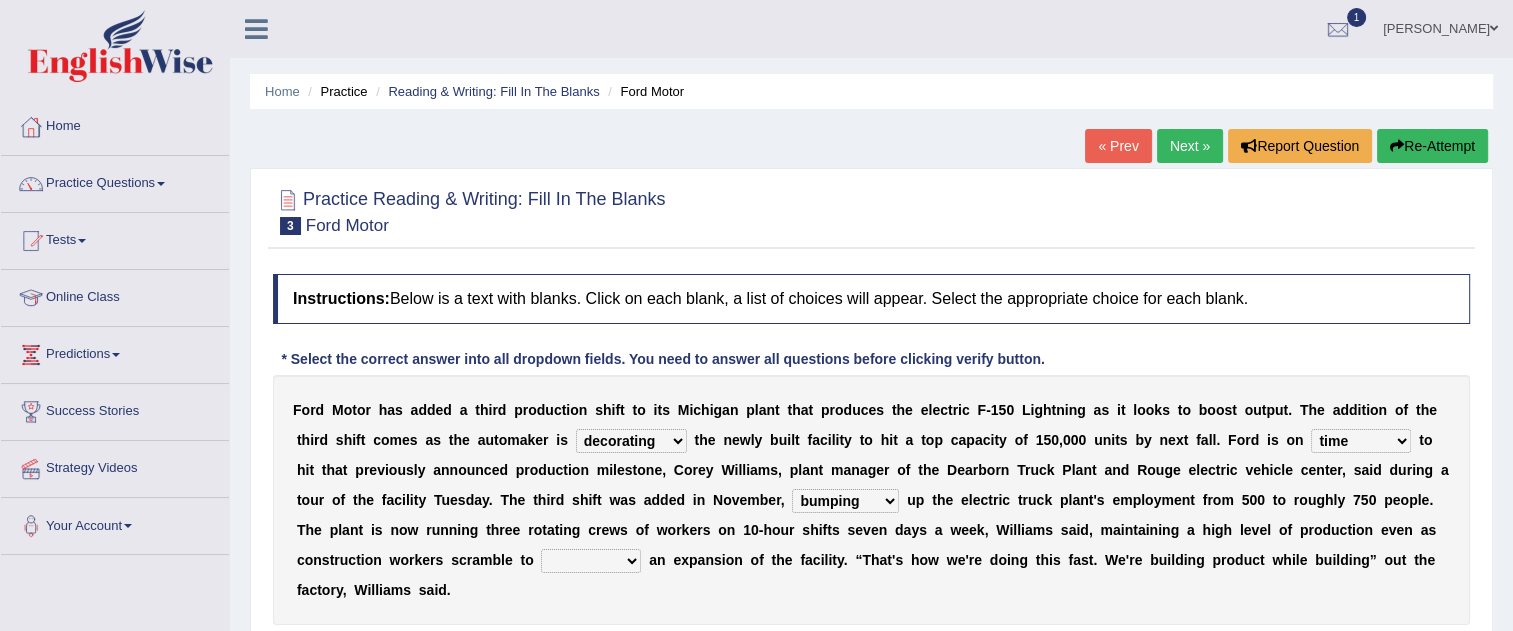click on "maintaining diminishing decreasing bumping" at bounding box center (845, 501) 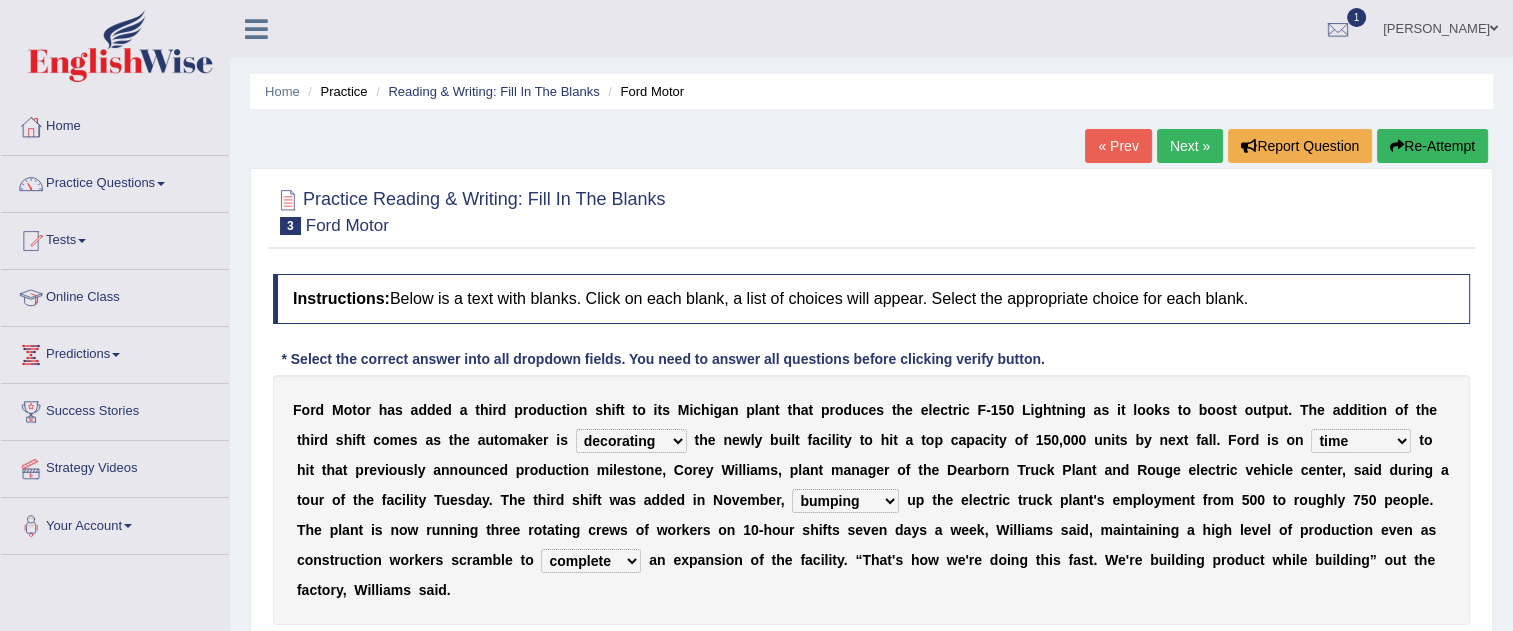 click on "selling decorating demolishing expanding" at bounding box center [631, 441] 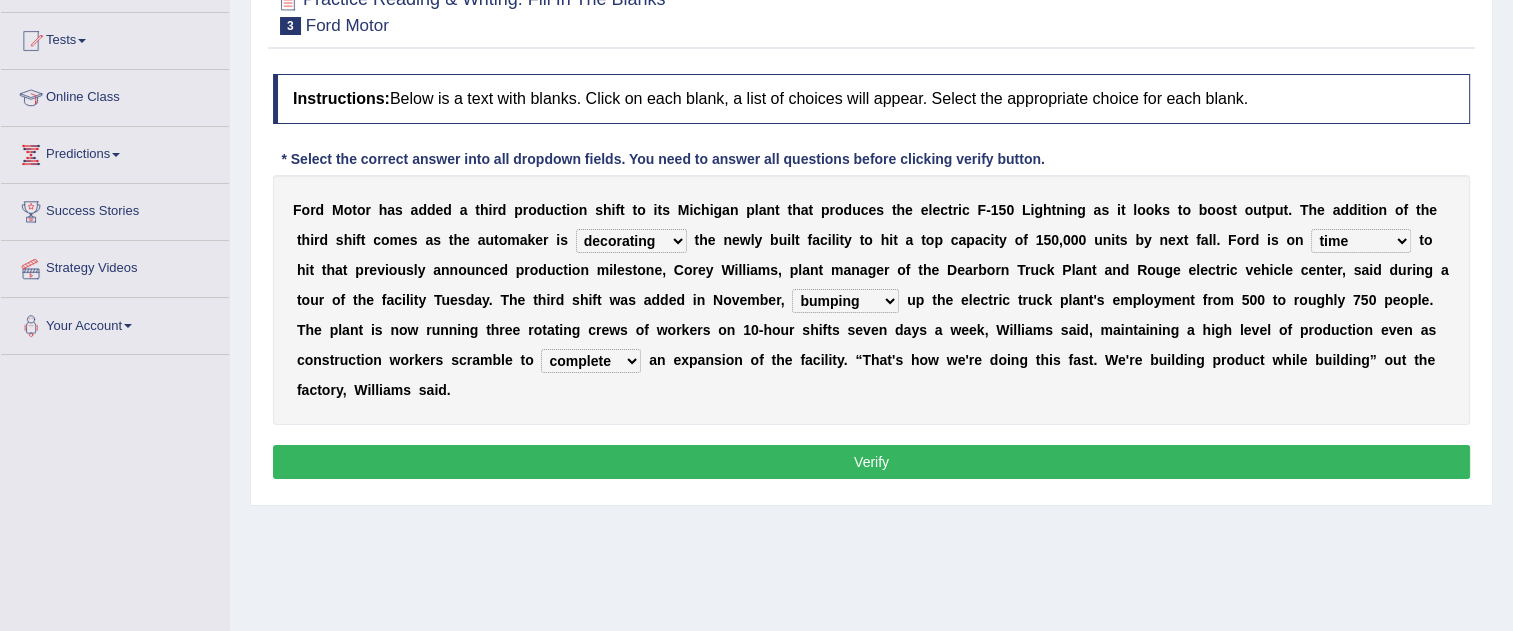 click on "selling decorating demolishing expanding" at bounding box center [631, 241] 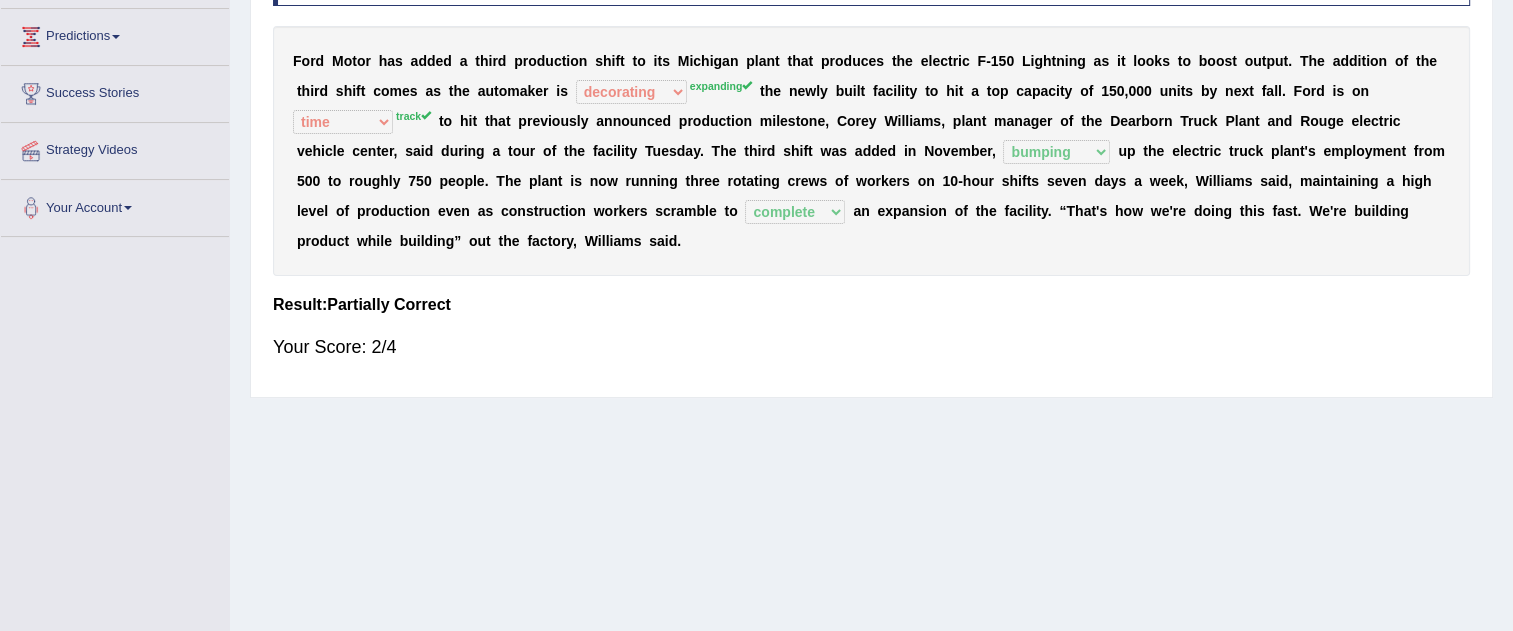 scroll, scrollTop: 18, scrollLeft: 0, axis: vertical 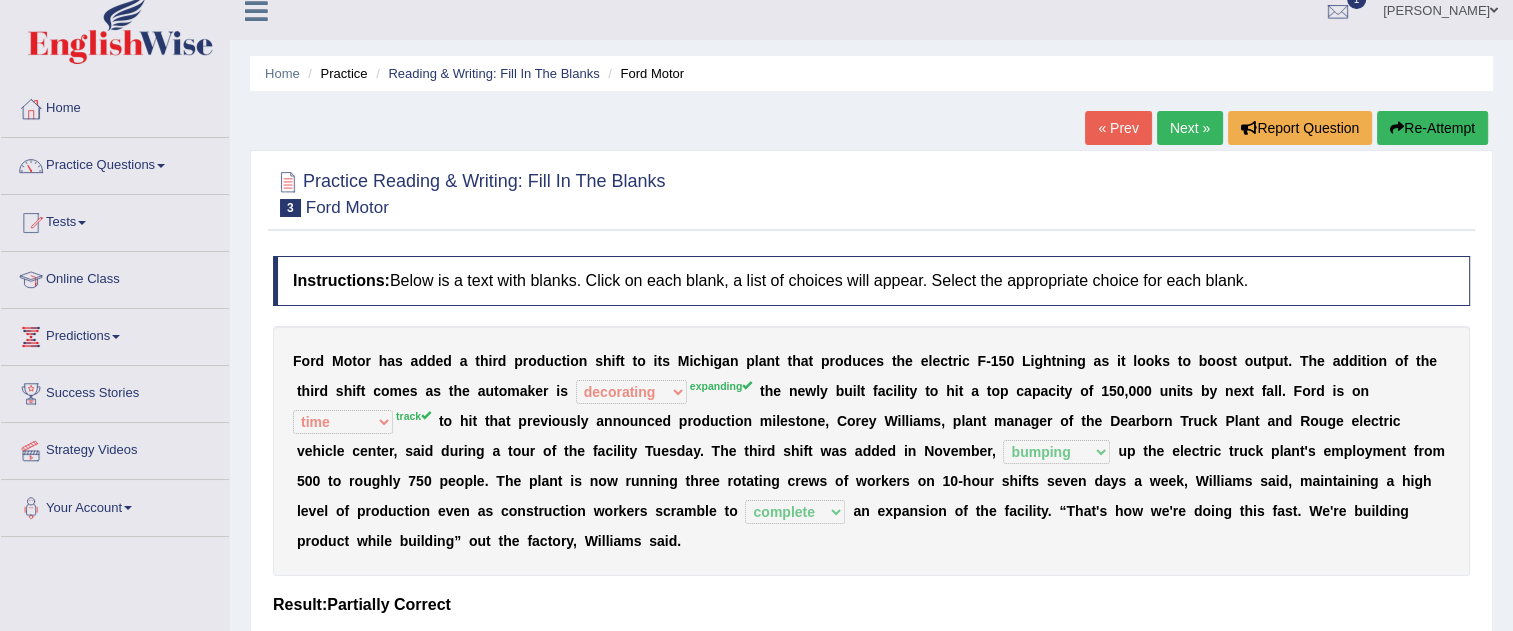 click on "Next »" at bounding box center (1190, 128) 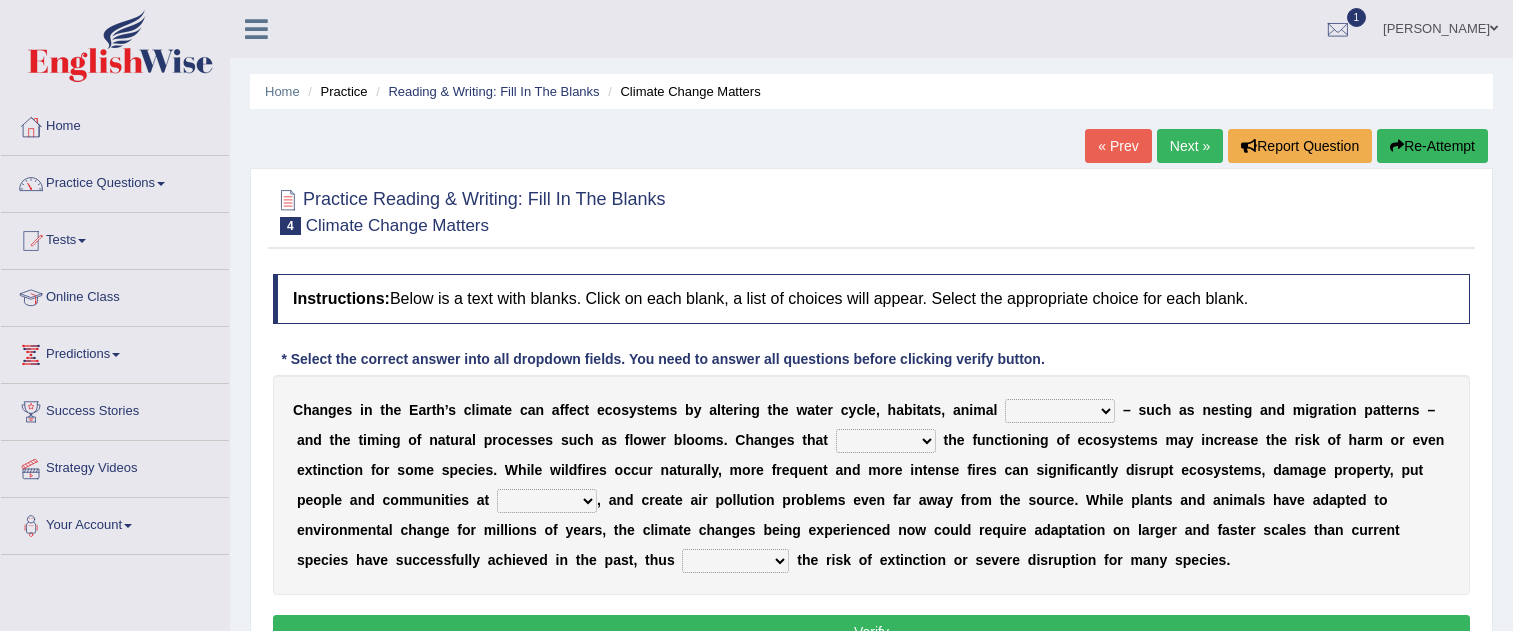 scroll, scrollTop: 0, scrollLeft: 0, axis: both 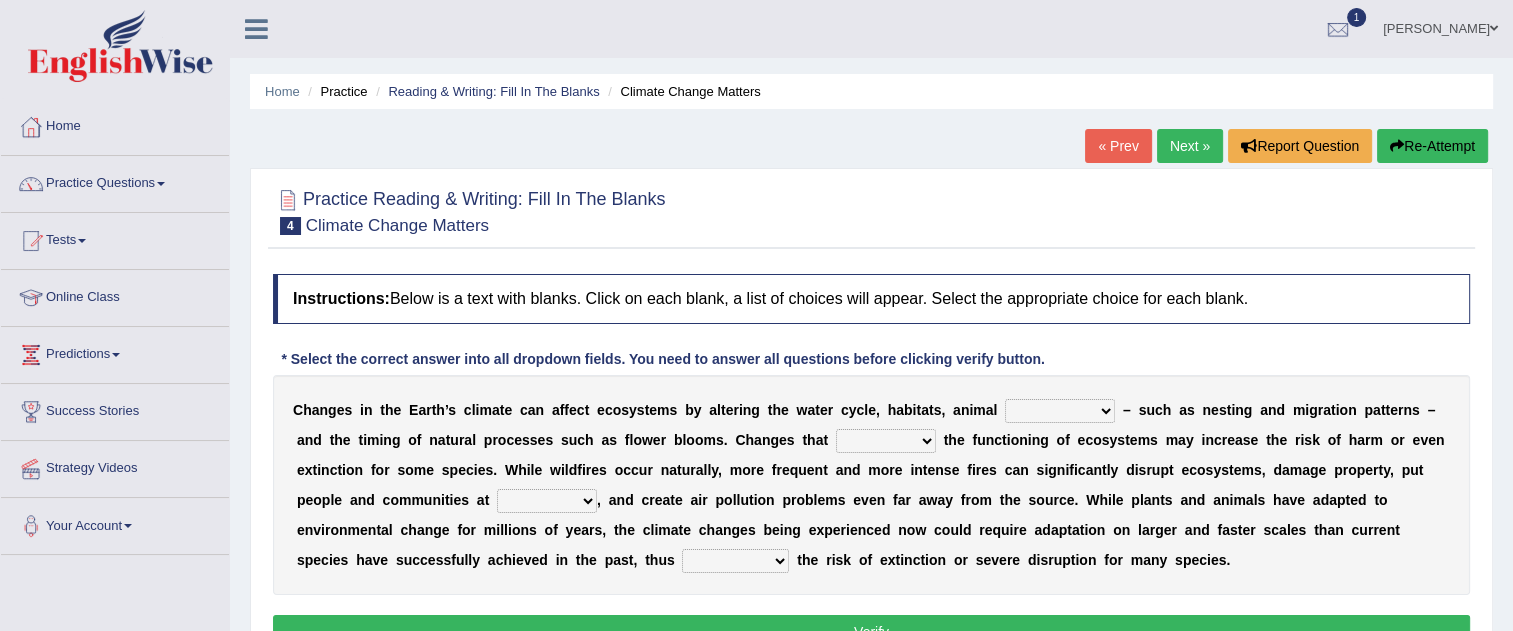 click at bounding box center (871, 210) 